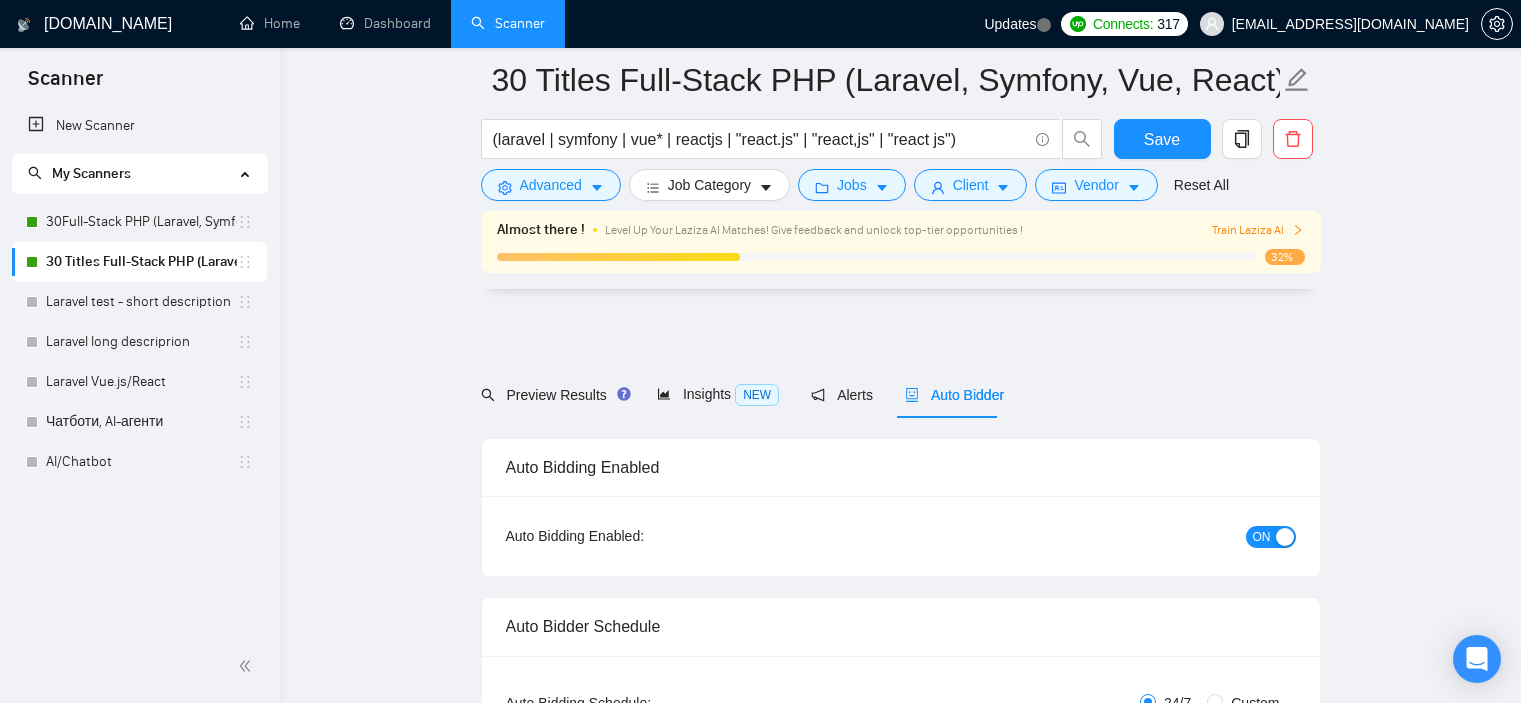 scroll, scrollTop: 3233, scrollLeft: 0, axis: vertical 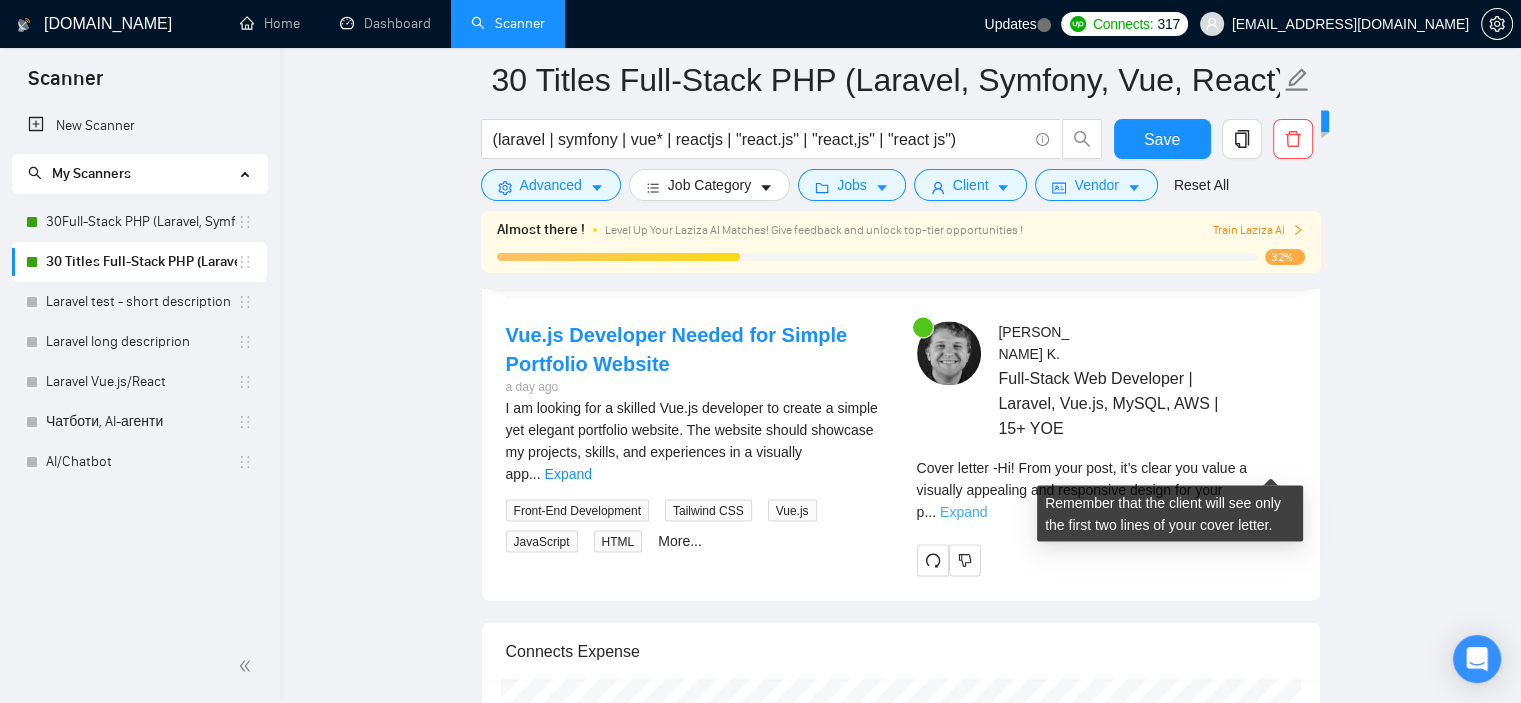 click on "Expand" at bounding box center [963, 511] 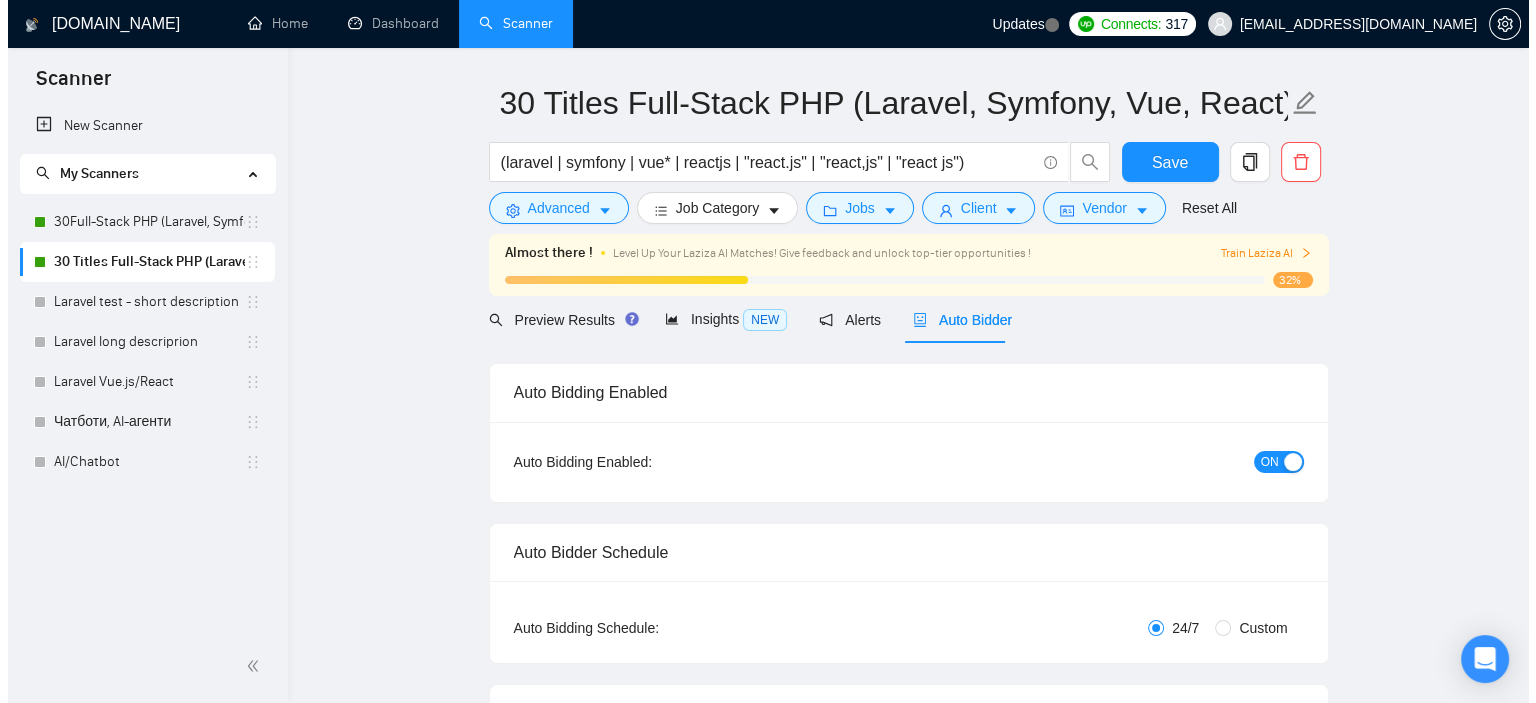 scroll, scrollTop: 0, scrollLeft: 0, axis: both 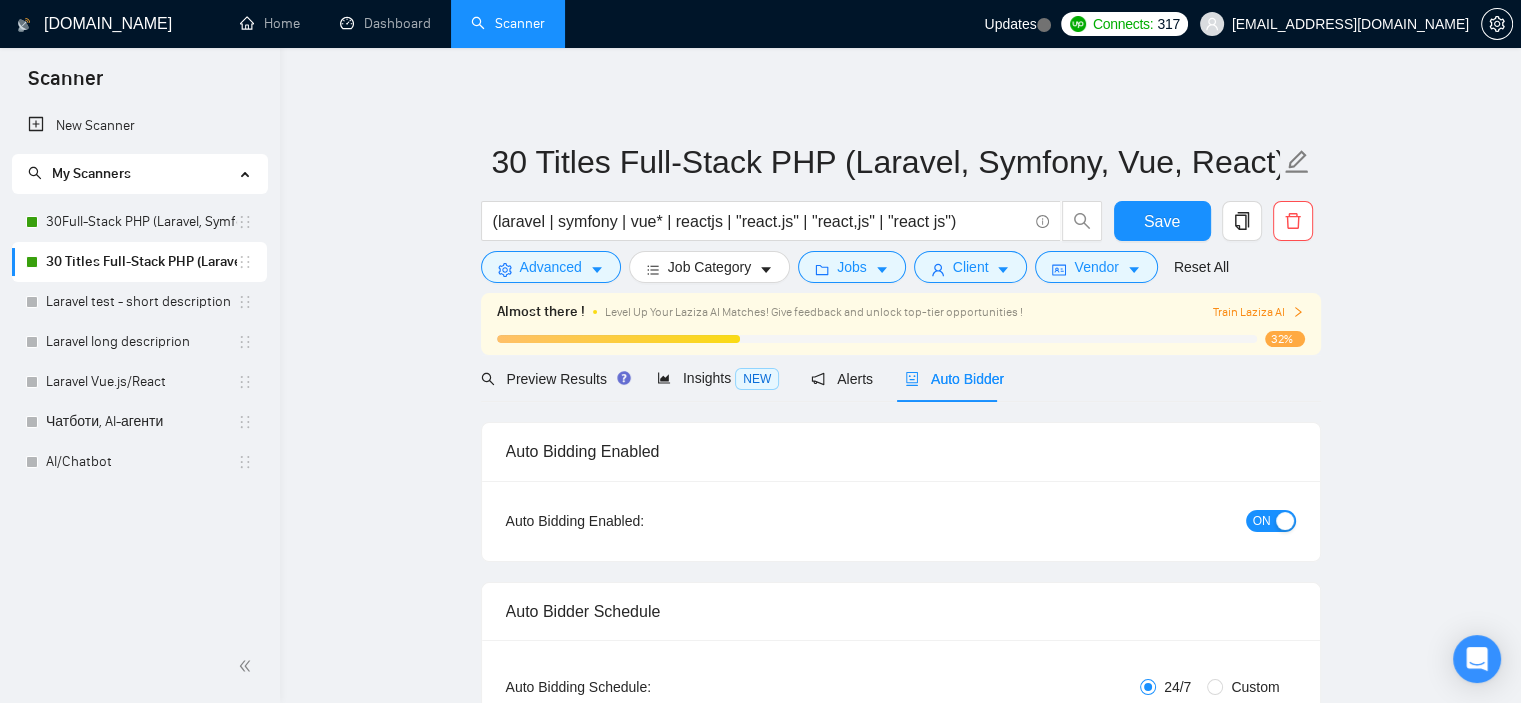click on "ON" at bounding box center [1262, 521] 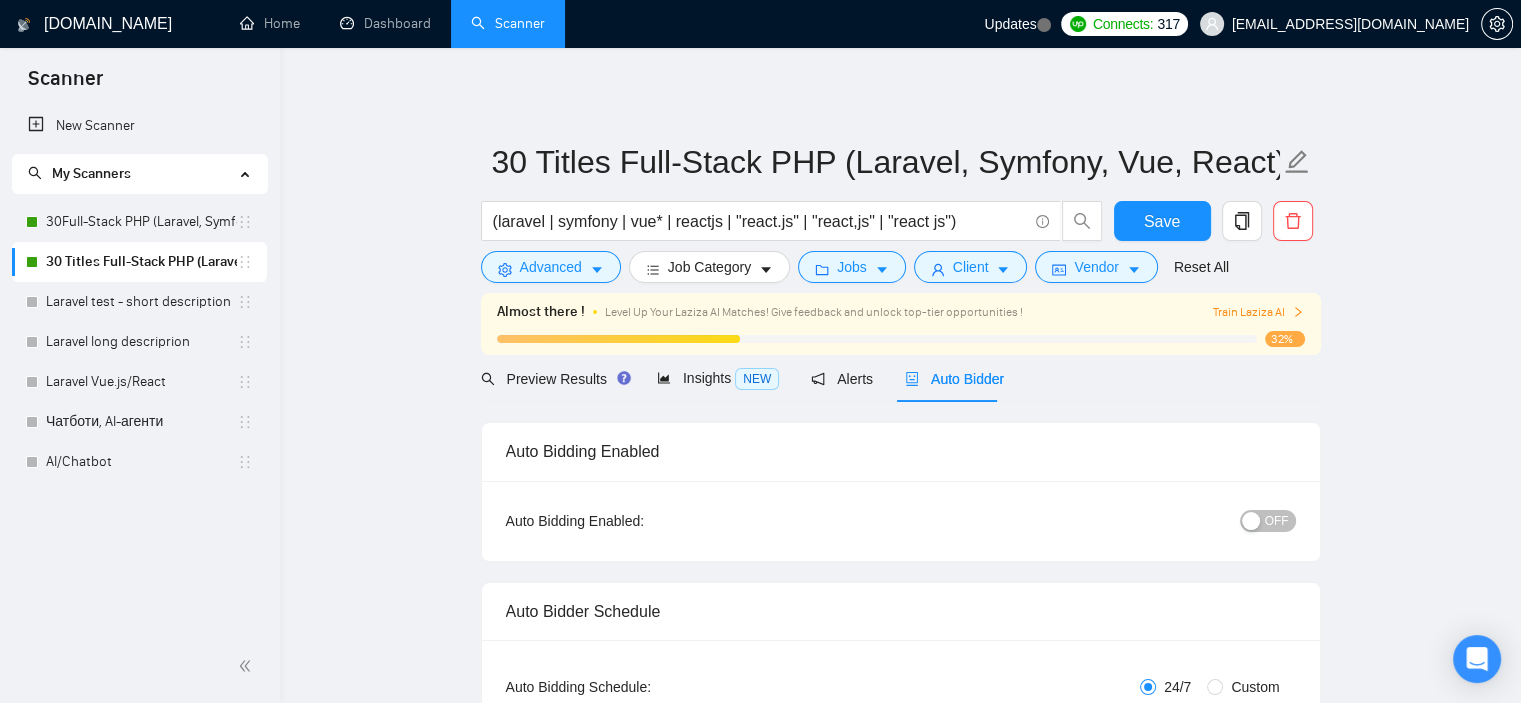 click on "30 Titles Full-Stack PHP (Laravel, Symfony, Vue, React) (laravel | symfony | vue* | reactjs | "react.js" | "react,js" | "react js") Save Advanced   Job Category   Jobs   Client   Vendor   Reset All Almost there ! Level Up Your Laziza AI Matches! Give feedback and unlock top-tier opportunities ! Train Laziza AI 32% Preview Results Insights NEW Alerts Auto Bidder Auto Bidding Enabled Auto Bidding Enabled: OFF Auto Bidder Schedule Auto Bidding Type: Automated (recommended) Semi-automated Auto Bidding Schedule: 24/7 Custom Custom Auto Bidder Schedule Repeat every week [DATE] [DATE] [DATE] [DATE] [DATE] [DATE] [DATE] Active Hours ( [GEOGRAPHIC_DATA]/[GEOGRAPHIC_DATA] ): From: To: ( 24  hours) [GEOGRAPHIC_DATA]/[GEOGRAPHIC_DATA] Auto Bidding Type Select your bidding algorithm: Choose the algorithm for you bidding. The price per proposal does not include your connects expenditure. Template Bidder Works great for narrow segments and short cover letters that don't change. 0.50  credits / proposal Sardor AI 🤖 1.00  credits / proposal Experimental" at bounding box center (900, 3003) 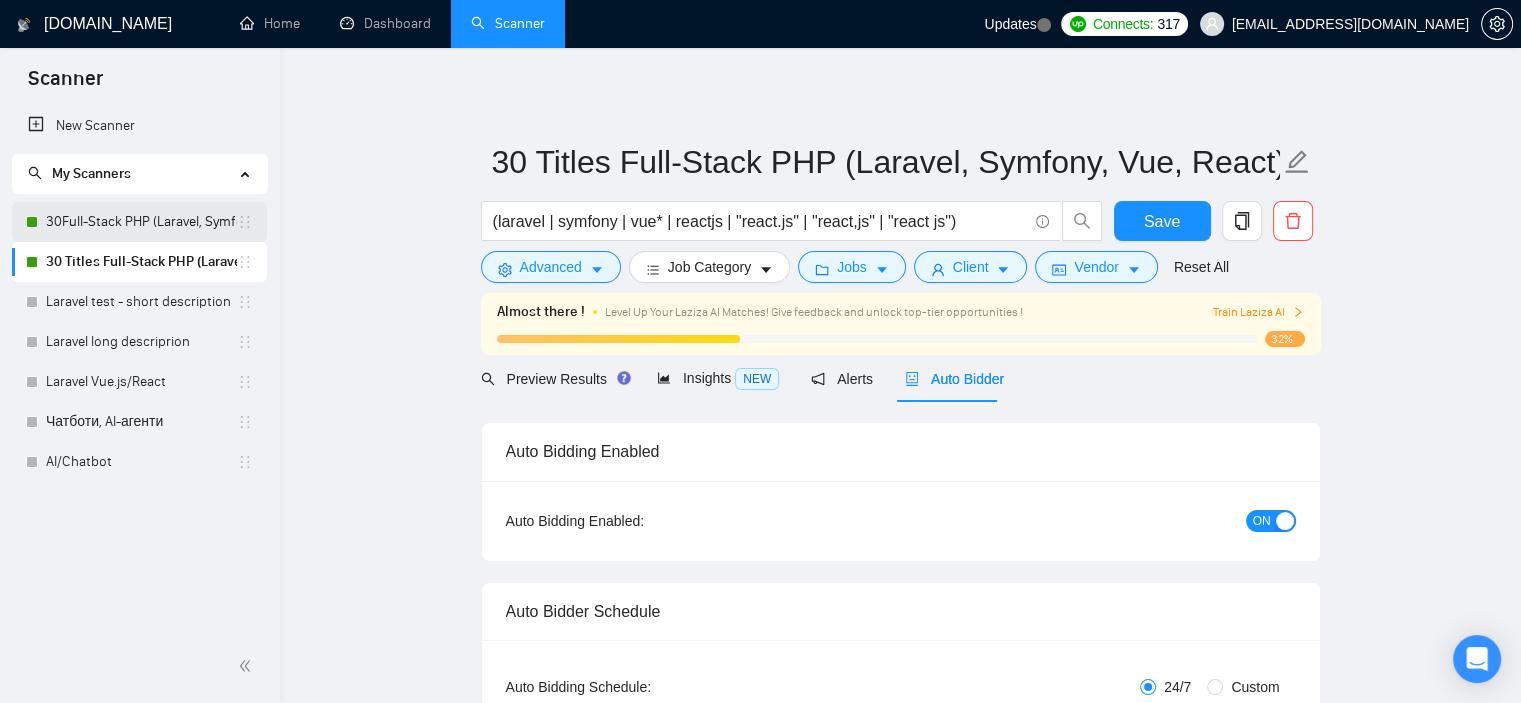 click on "30Full-Stack PHP (Laravel, Symfony, Vue, React)" at bounding box center [141, 222] 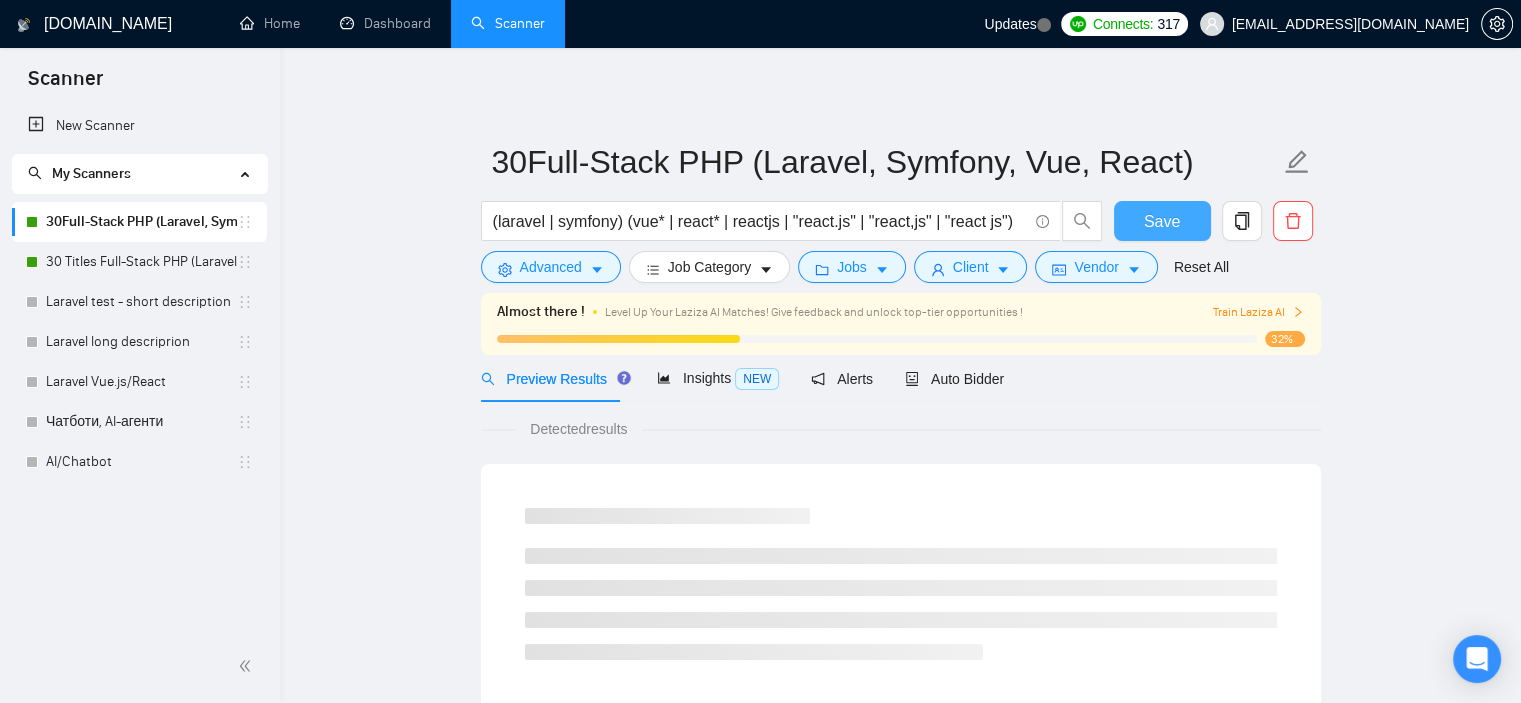 click on "Save" at bounding box center (1162, 221) 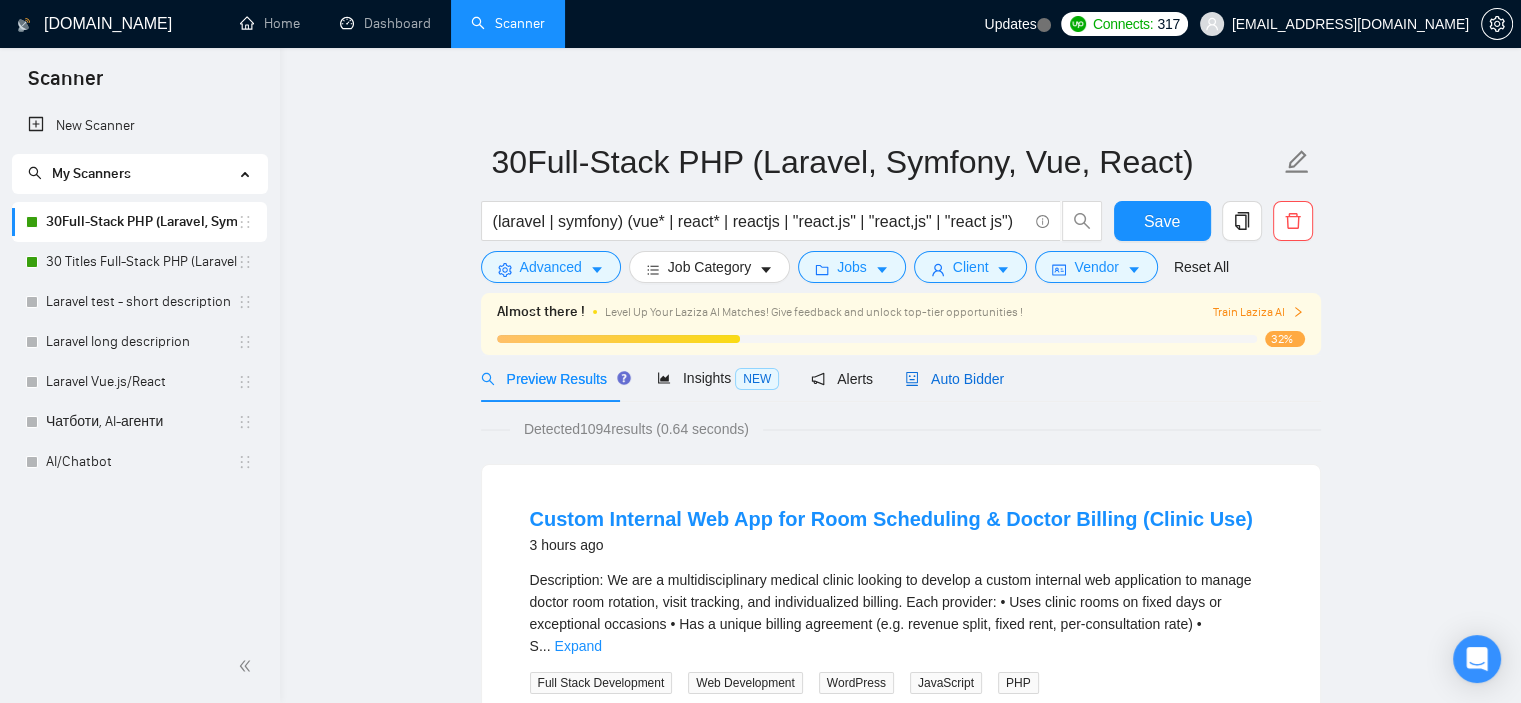 click on "Auto Bidder" at bounding box center (954, 379) 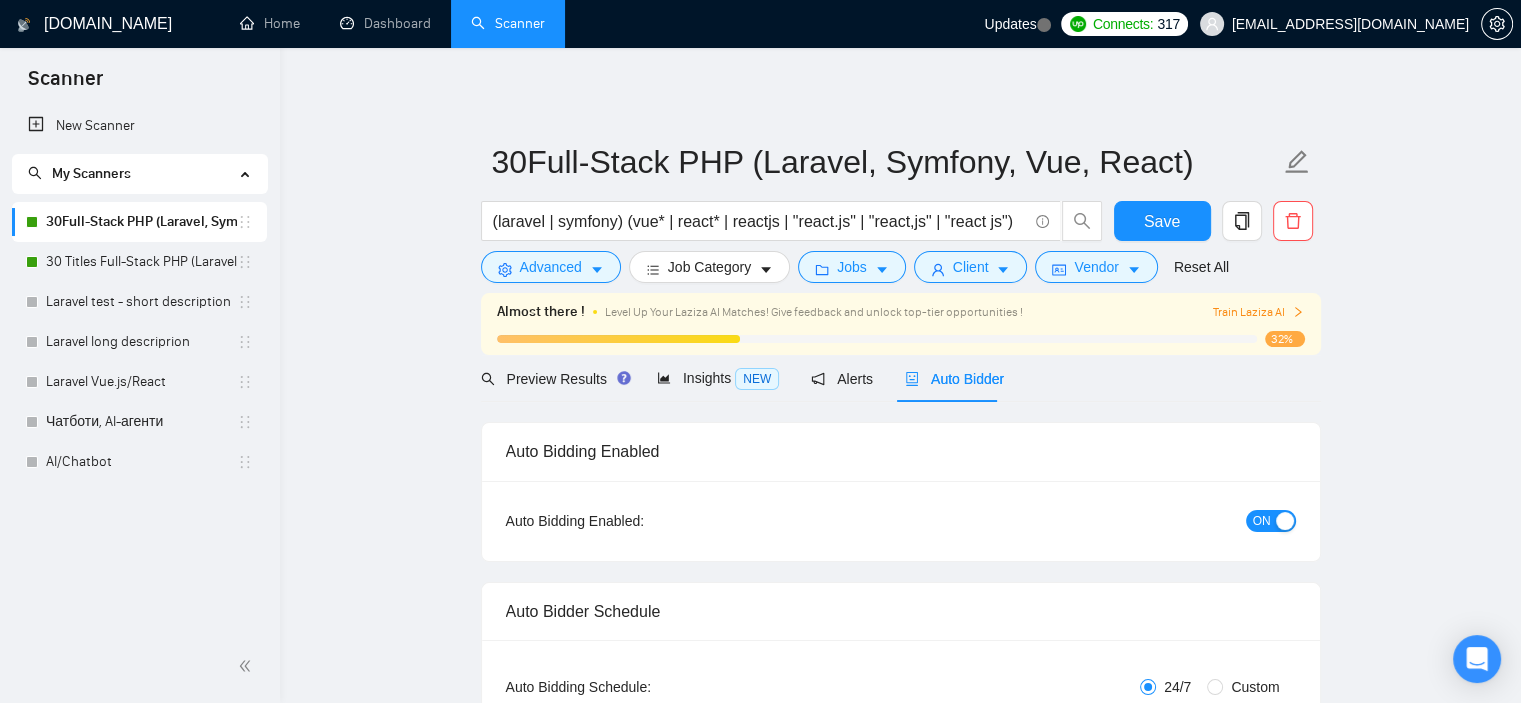 type 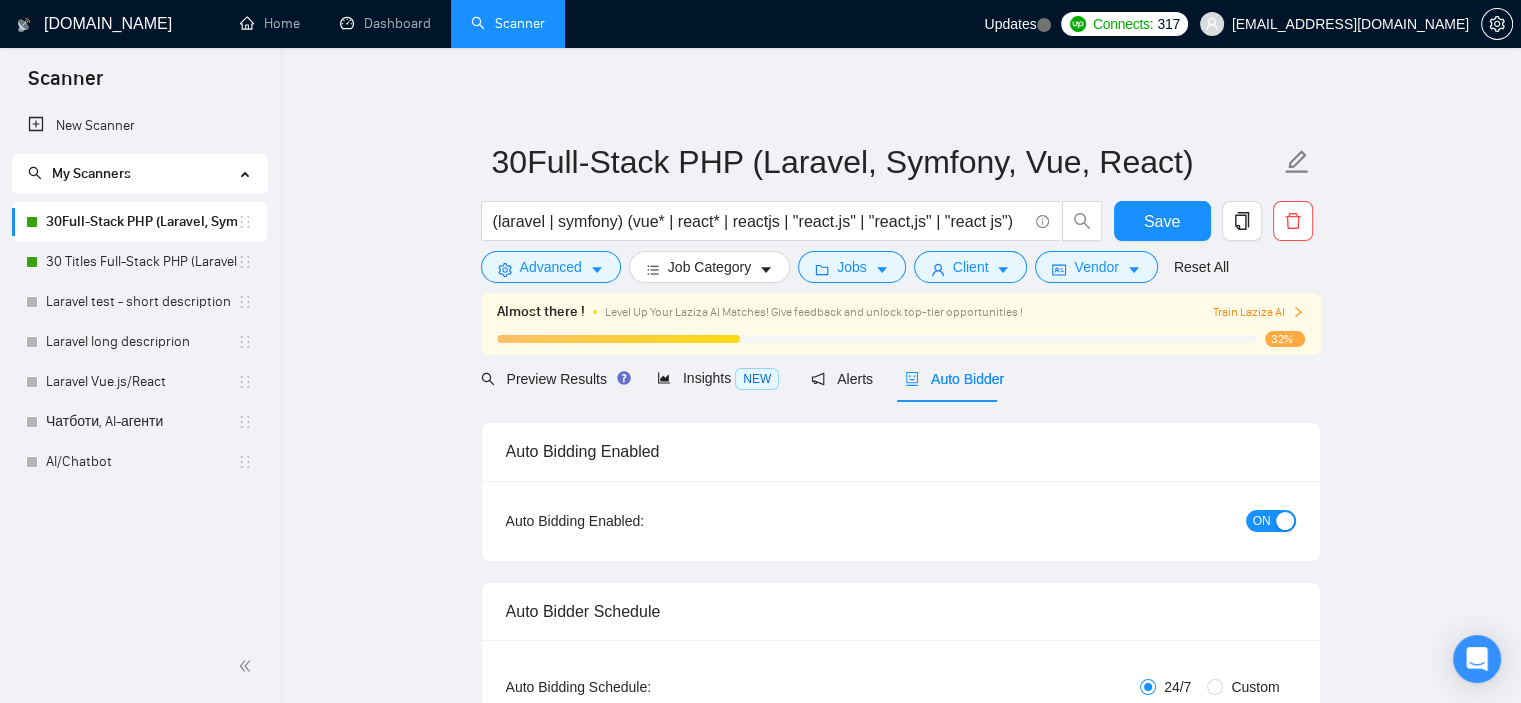 click on "30Full-Stack PHP (Laravel, Symfony, Vue, React) (laravel | symfony) (vue* | react* | reactjs | "react.js" | "react,js" | "react js") Save Advanced   Job Category   Jobs   Client   Vendor   Reset All Almost there ! Level Up Your Laziza AI Matches! Give feedback and unlock top-tier opportunities ! Train Laziza AI 32% Preview Results Insights NEW Alerts Auto Bidder Auto Bidding Enabled Auto Bidding Enabled: ON Auto Bidder Schedule Auto Bidding Type: Automated (recommended) Semi-automated Auto Bidding Schedule: 24/7 Custom Custom Auto Bidder Schedule Repeat every week [DATE] [DATE] [DATE] [DATE] [DATE] [DATE] [DATE] Active Hours ( [GEOGRAPHIC_DATA]/[GEOGRAPHIC_DATA] ): From: To: ( 24  hours) [GEOGRAPHIC_DATA]/[GEOGRAPHIC_DATA] Auto Bidding Type Select your bidding algorithm: Choose the algorithm for you bidding. The price per proposal does not include your connects expenditure. Template Bidder Works great for narrow segments and short cover letters that don't change. 0.50  credits / proposal Sardor AI 🤖 1.00  credits / proposal Experimental" at bounding box center [900, 2717] 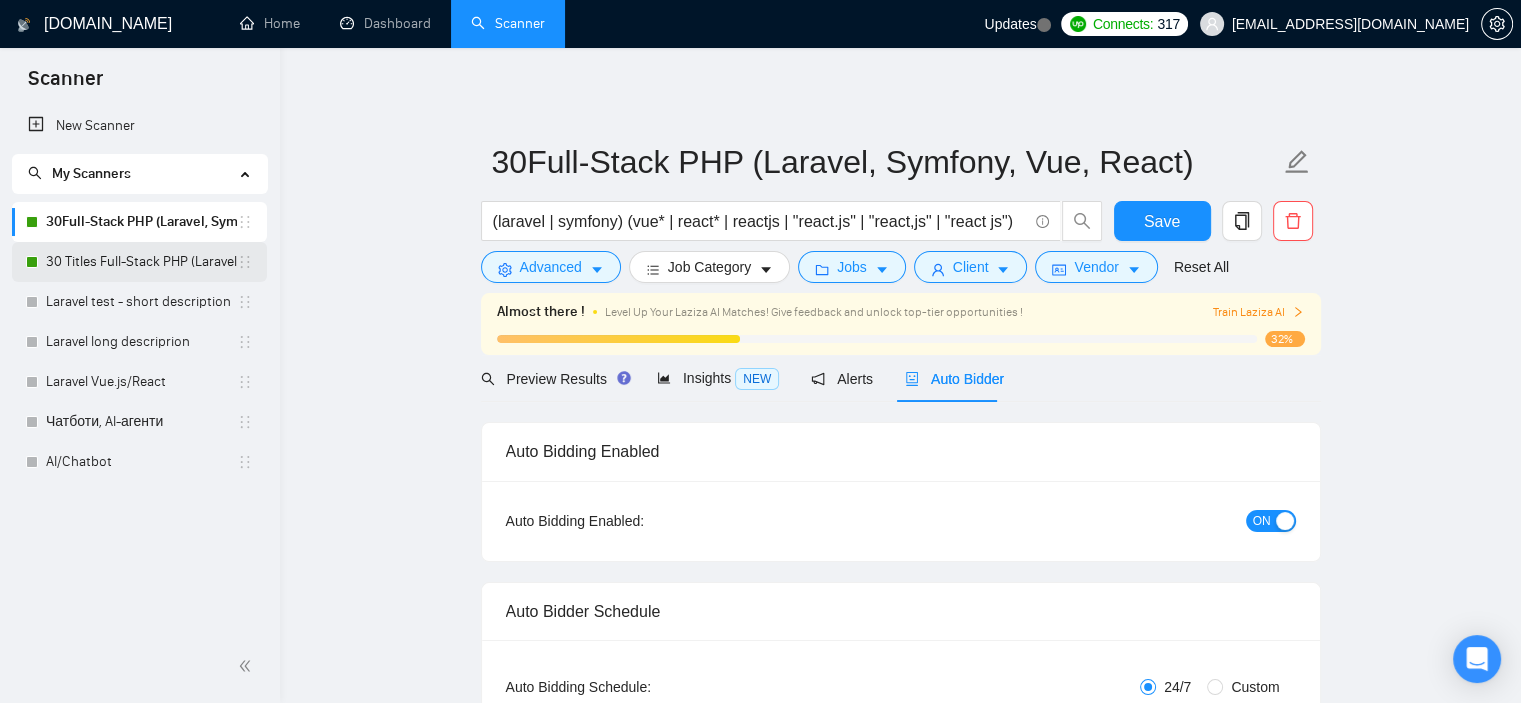 click on "30 Titles Full-Stack PHP (Laravel, Symfony, Vue, React)" at bounding box center [141, 262] 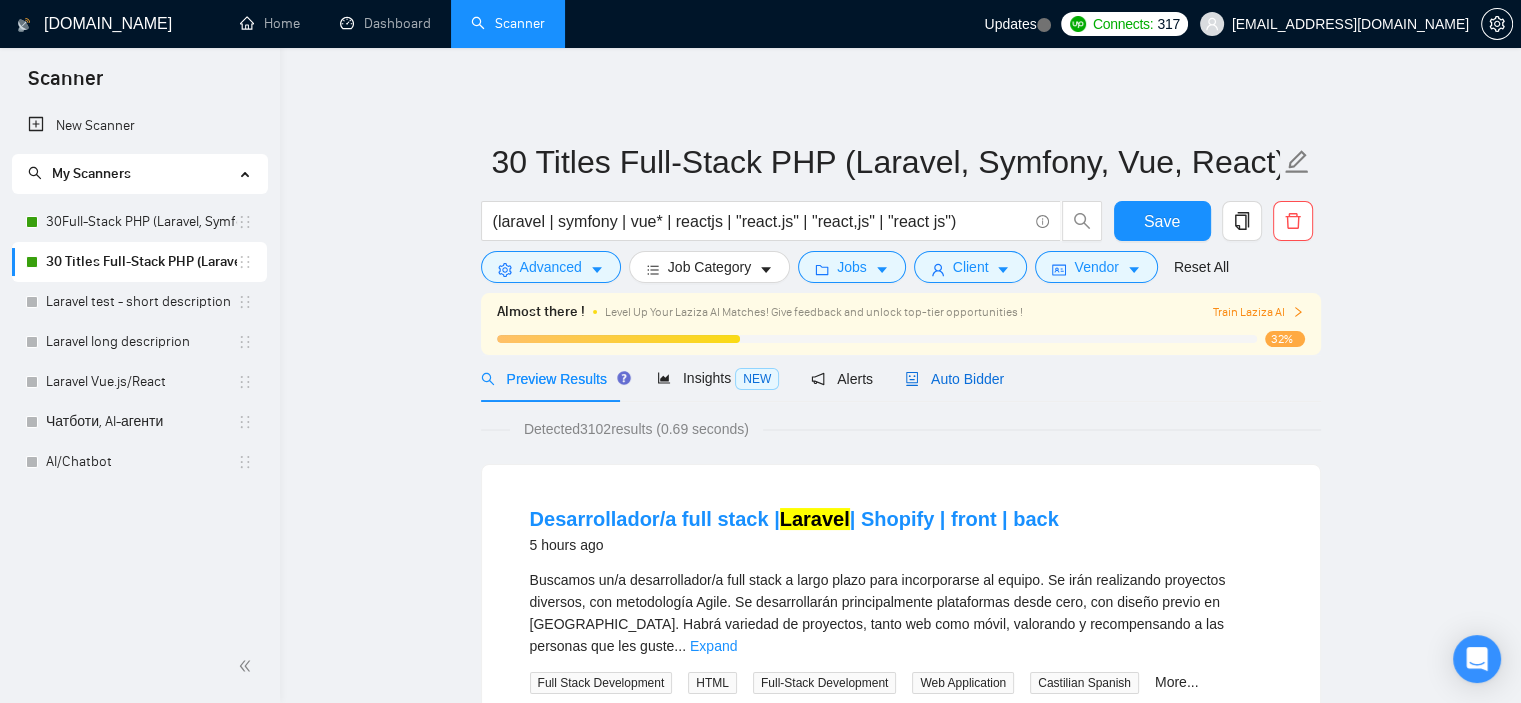 click on "Auto Bidder" at bounding box center [954, 379] 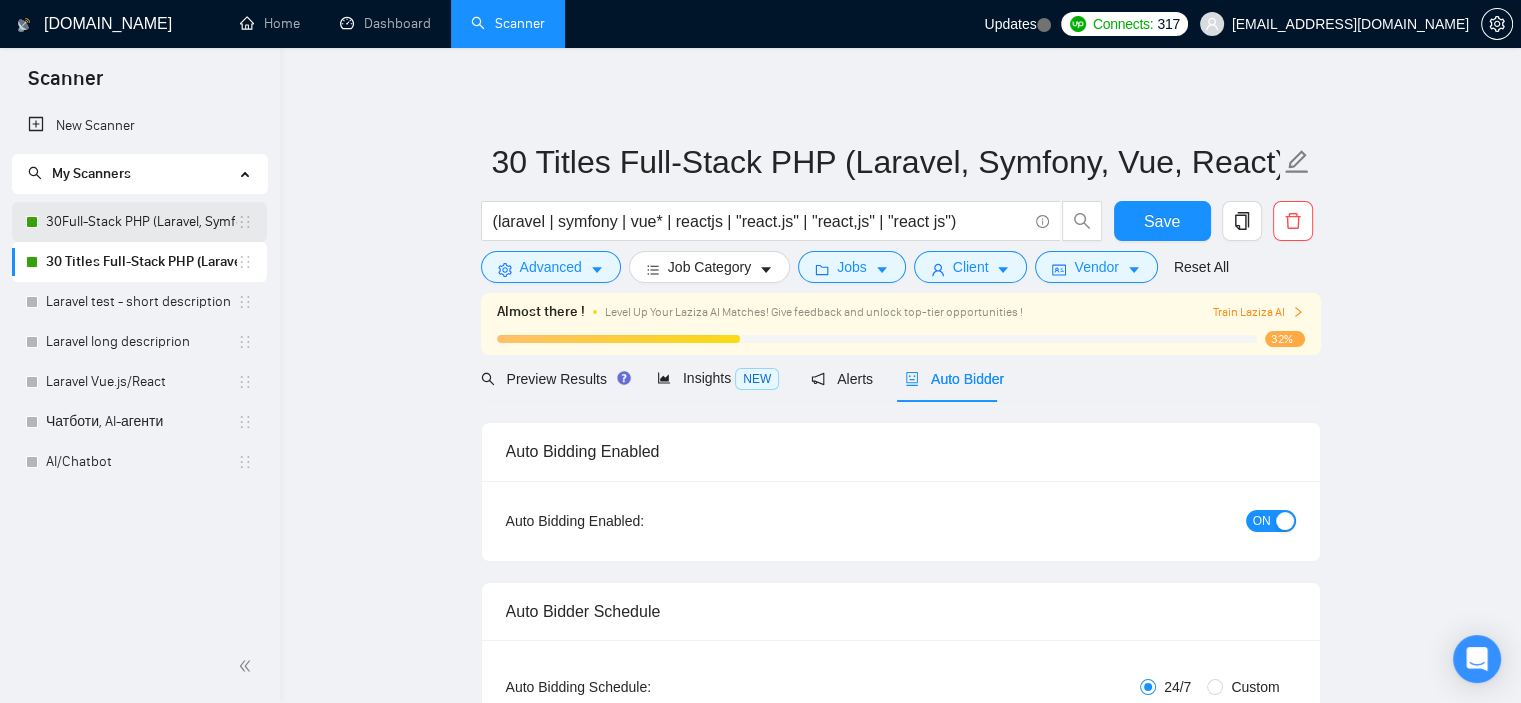 click on "30Full-Stack PHP (Laravel, Symfony, Vue, React)" at bounding box center [141, 222] 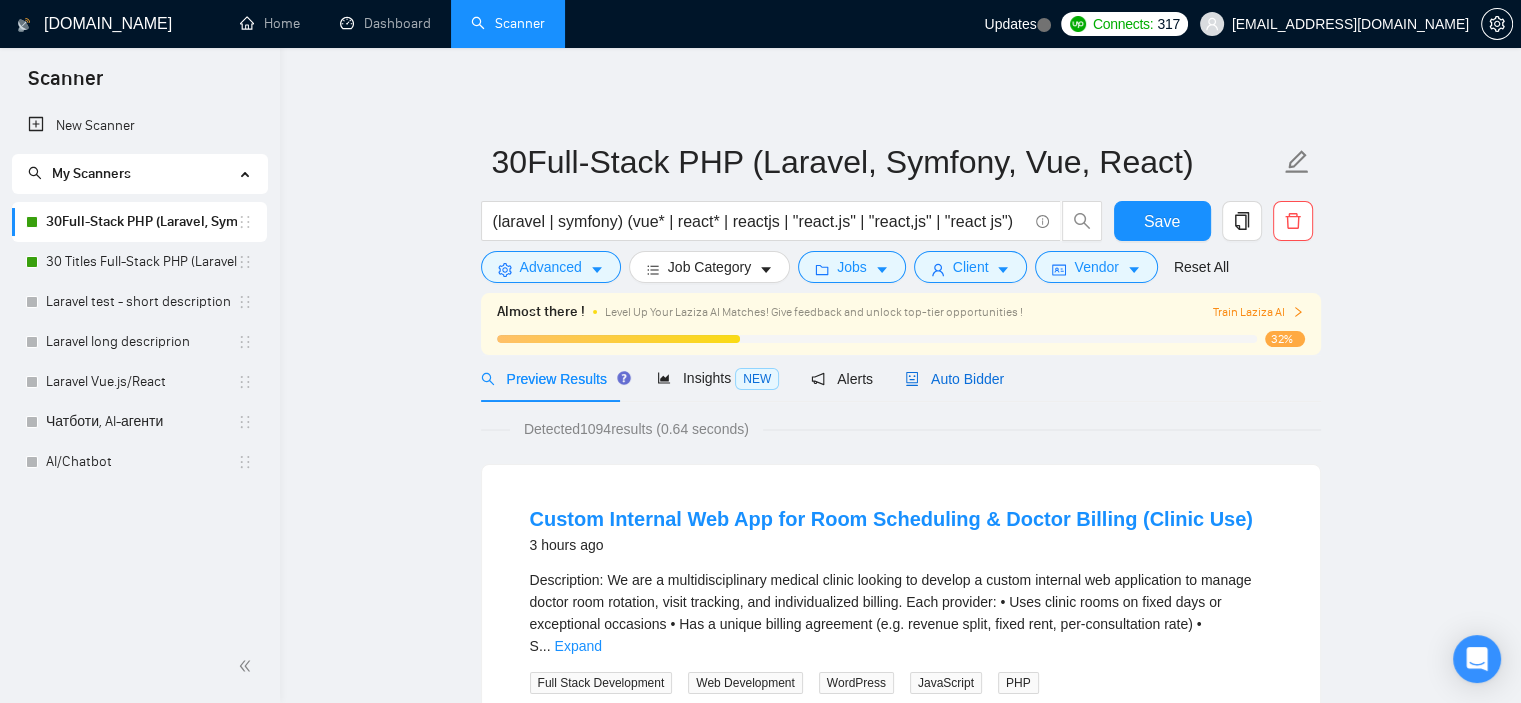 click on "Auto Bidder" at bounding box center (954, 379) 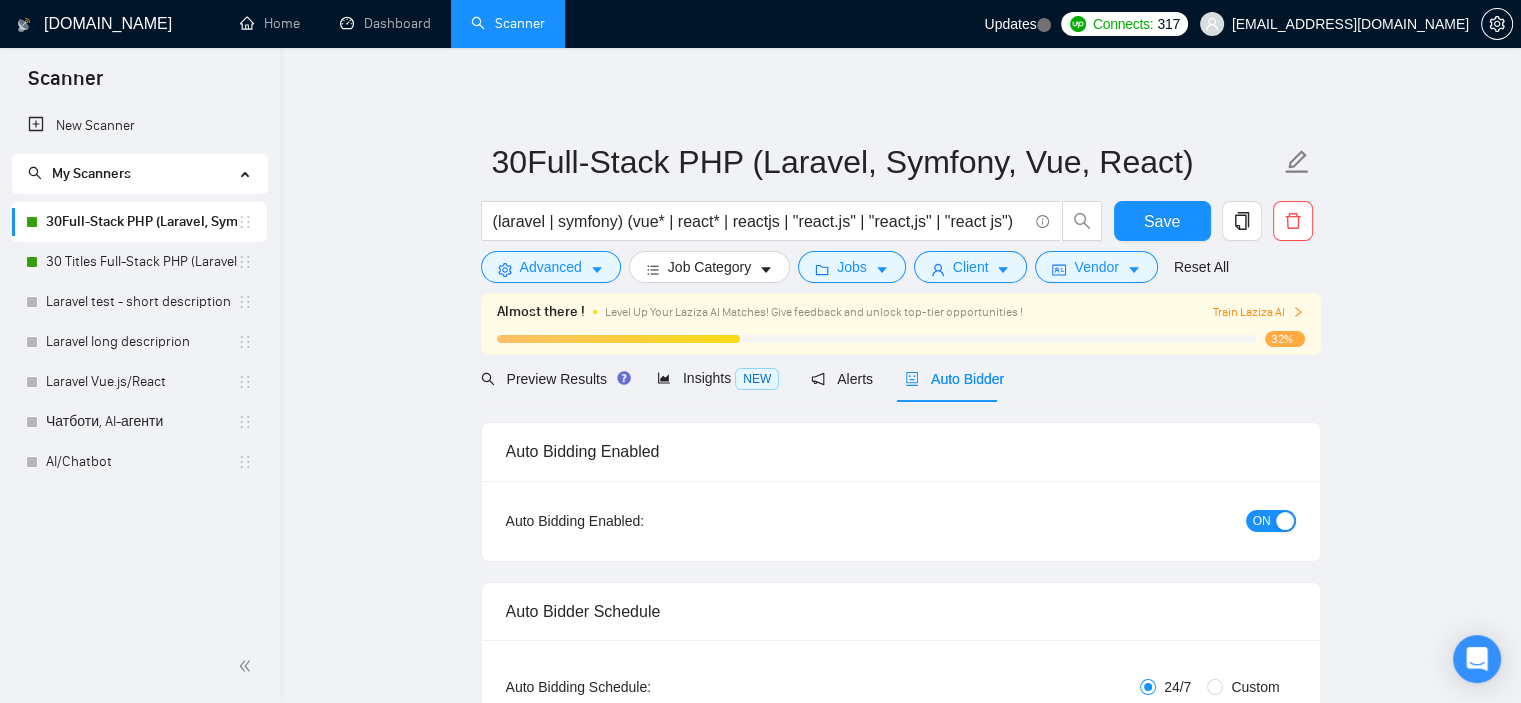 type 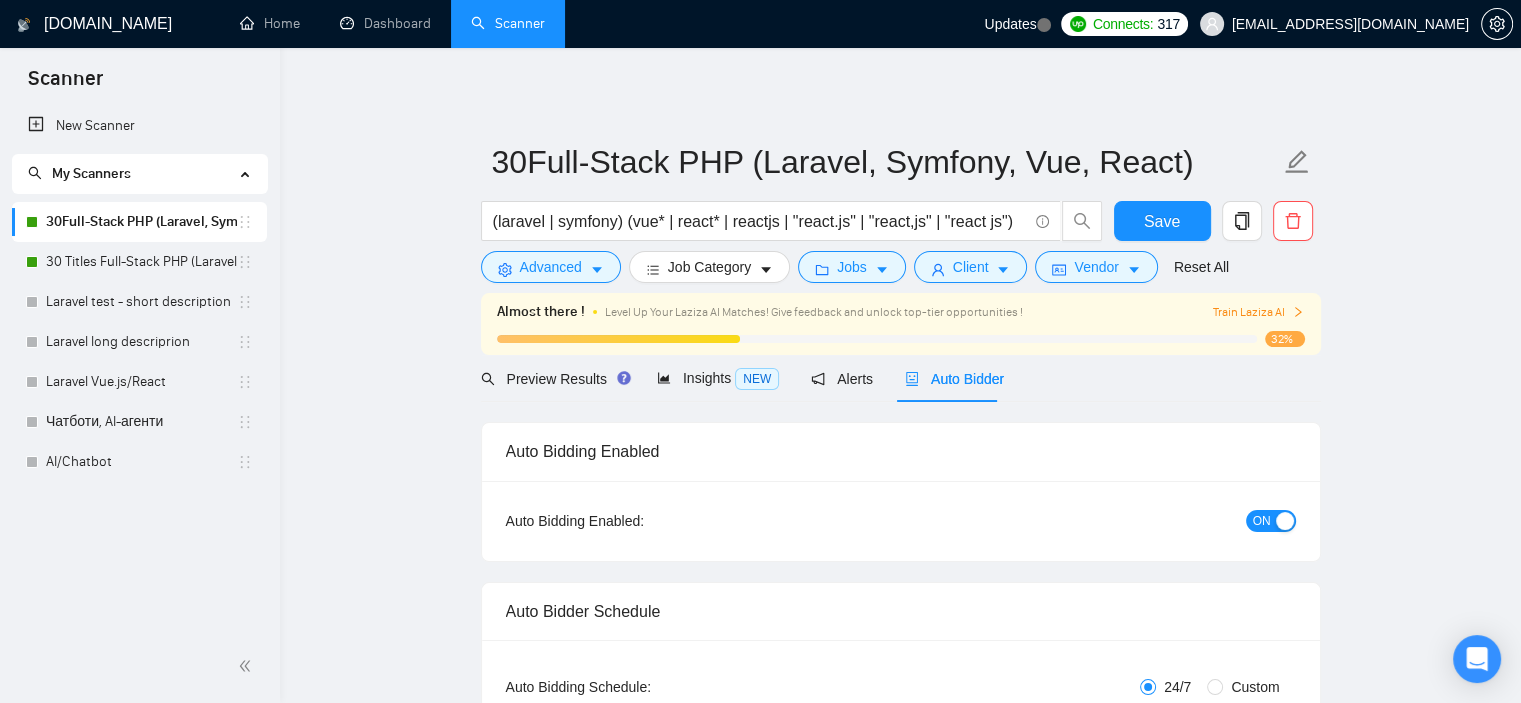 click on "ON" at bounding box center (1262, 521) 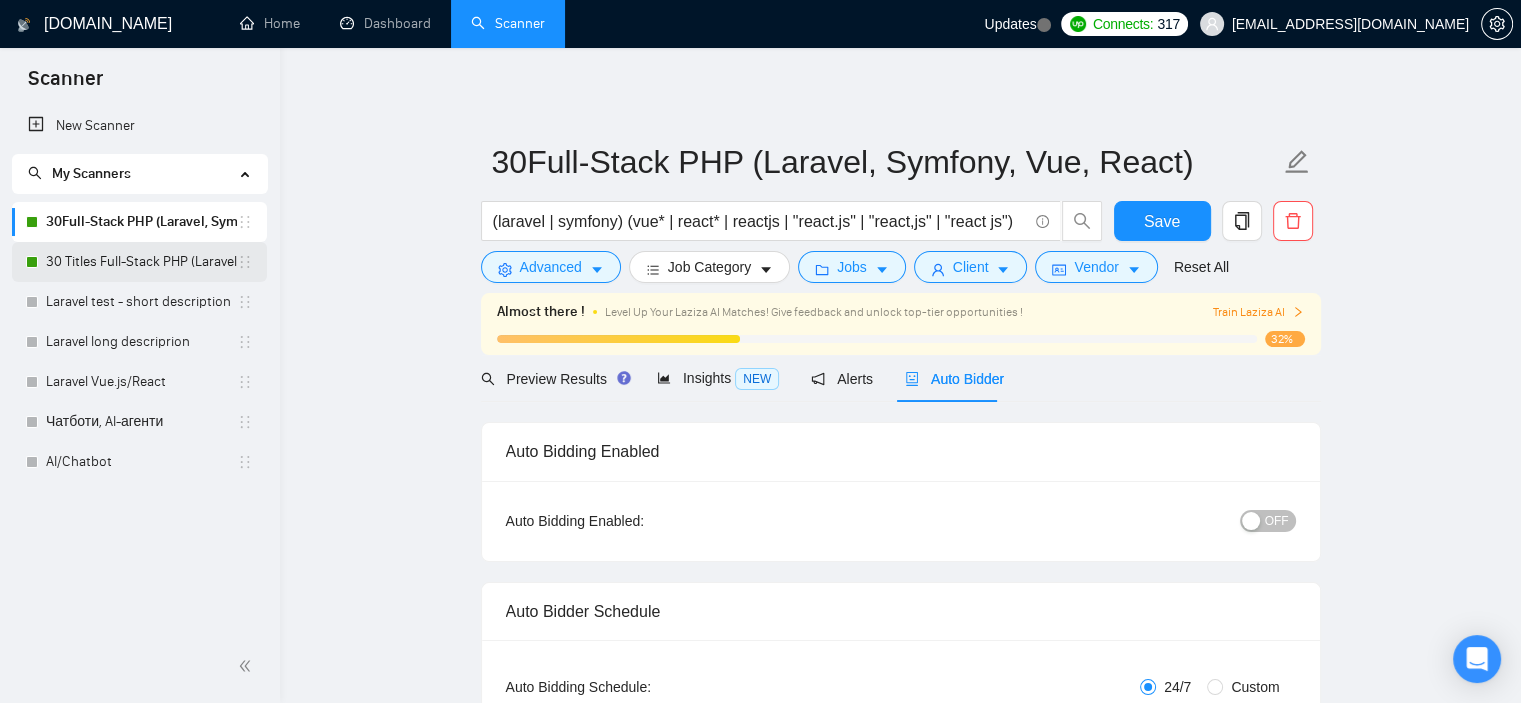 click on "30 Titles Full-Stack PHP (Laravel, Symfony, Vue, React)" at bounding box center (141, 262) 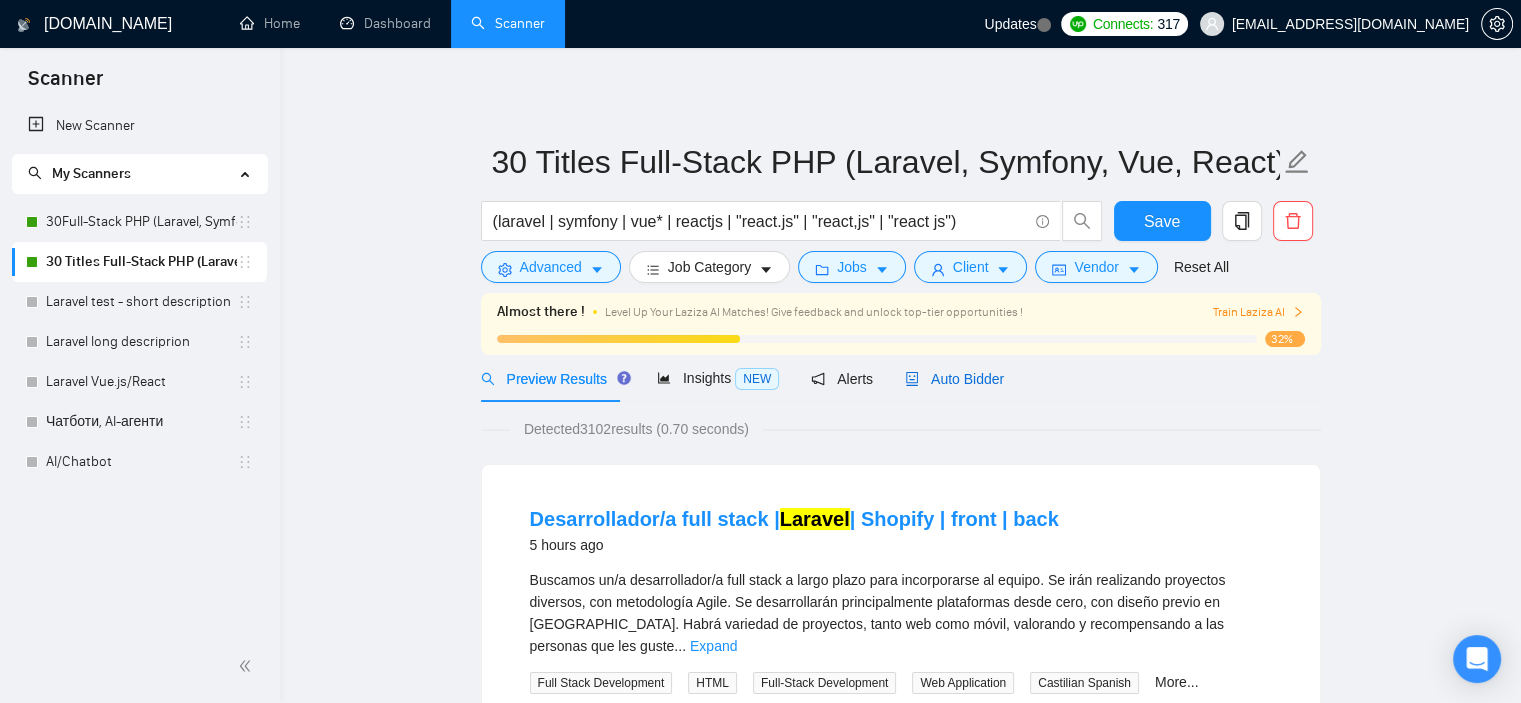 click on "Auto Bidder" at bounding box center (954, 379) 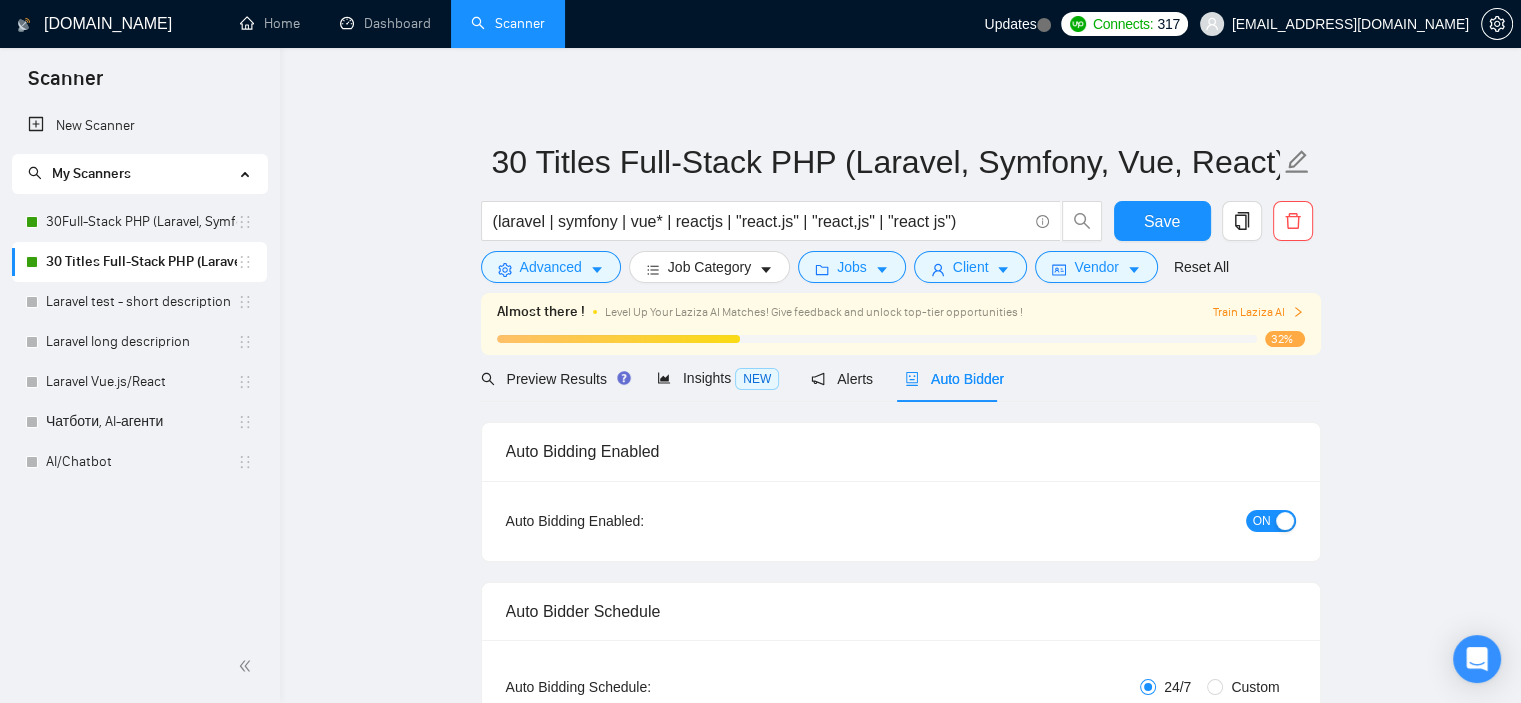 type 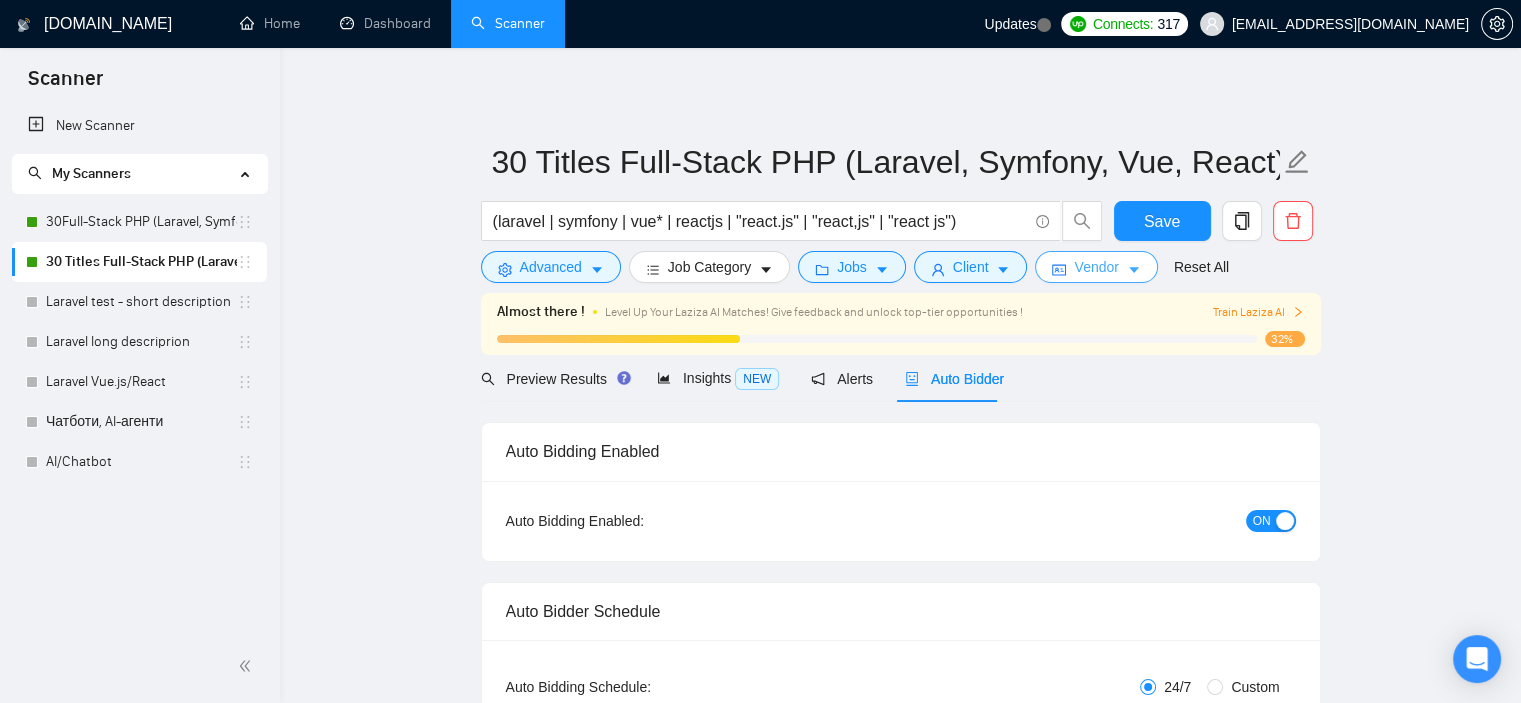 click on "Vendor" at bounding box center [1096, 267] 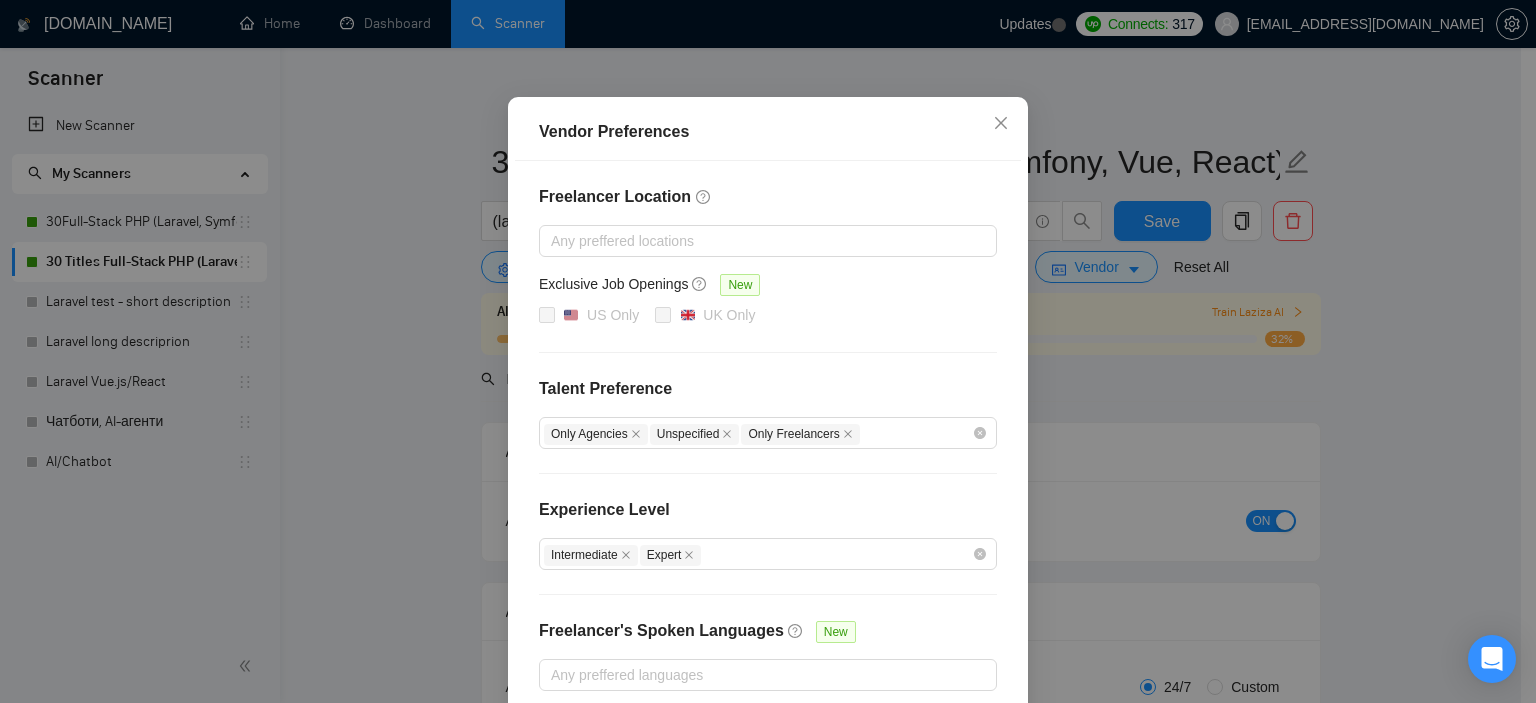 scroll, scrollTop: 220, scrollLeft: 0, axis: vertical 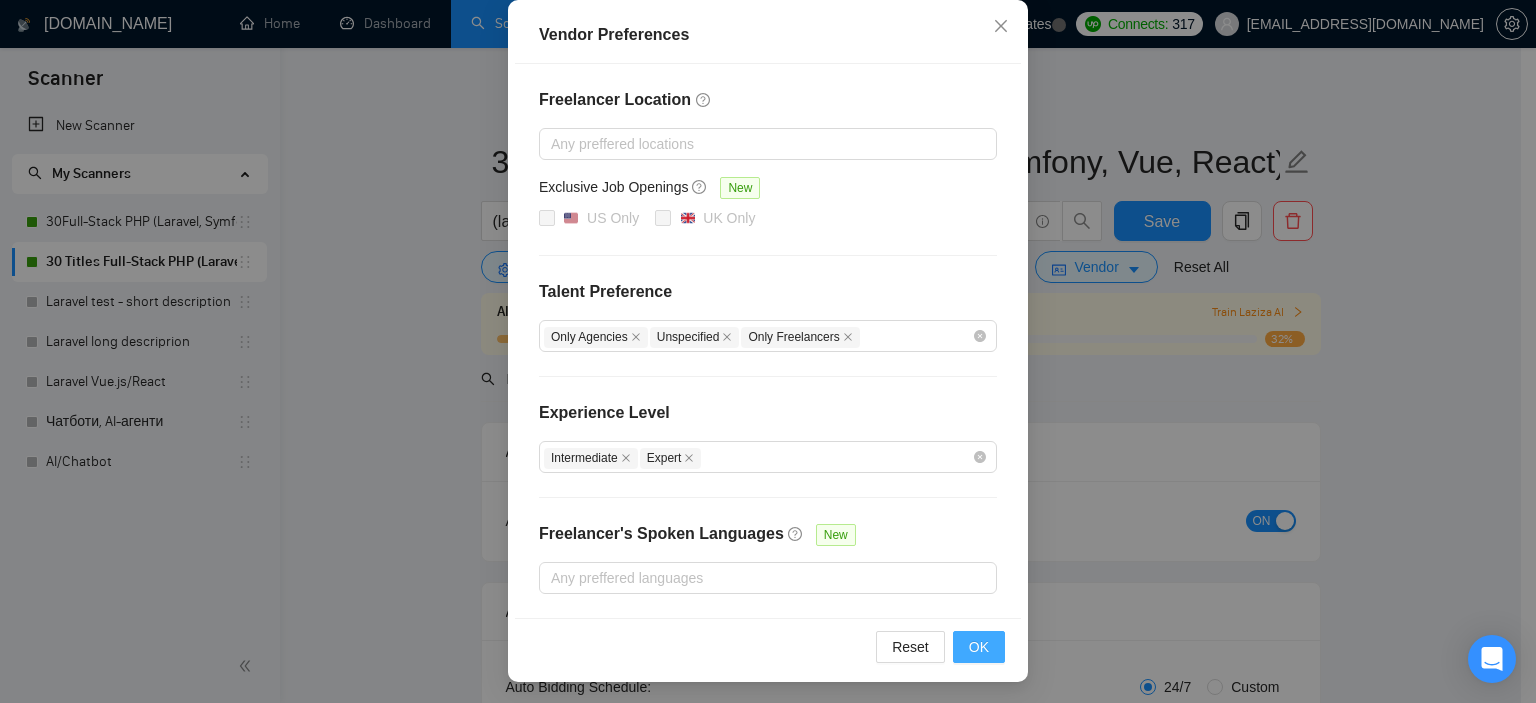 click on "OK" at bounding box center (979, 647) 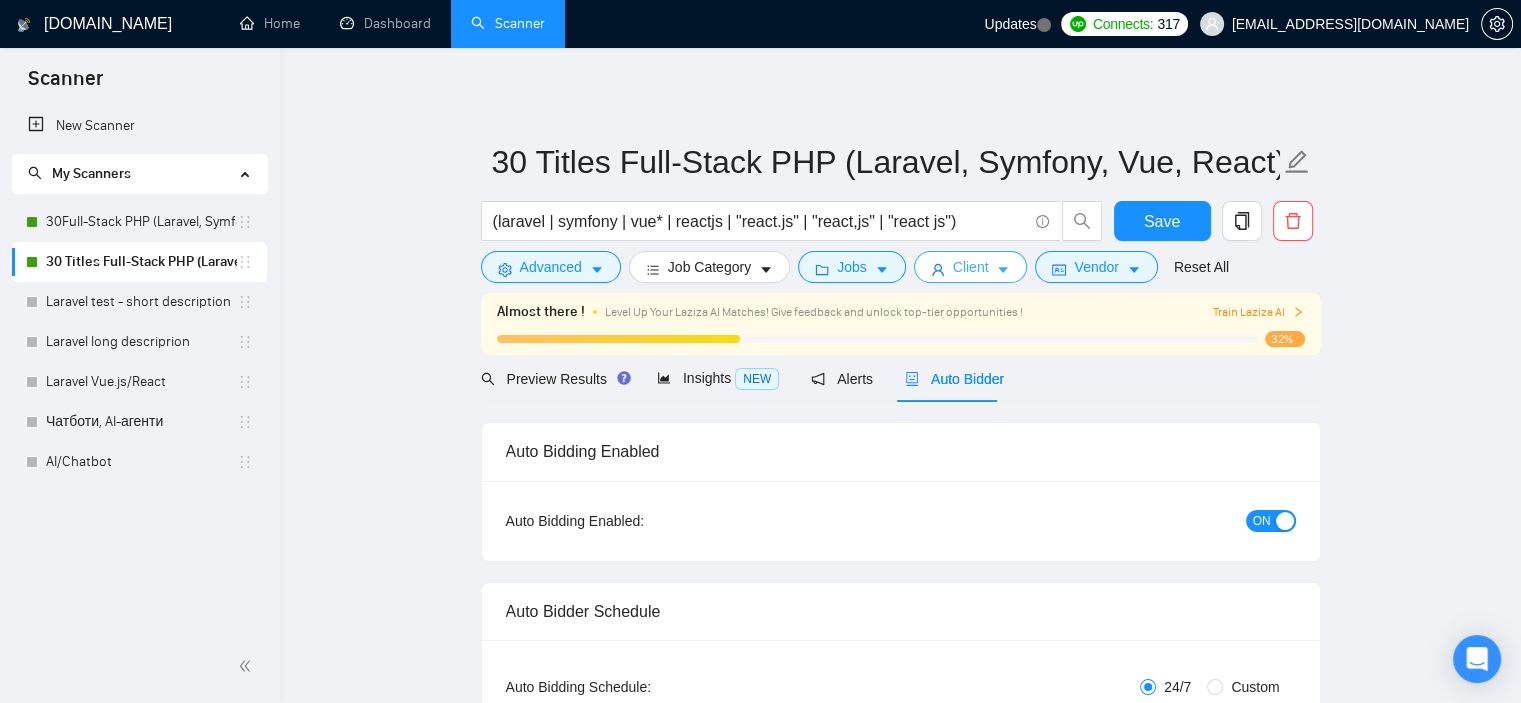 click on "Client" at bounding box center [971, 267] 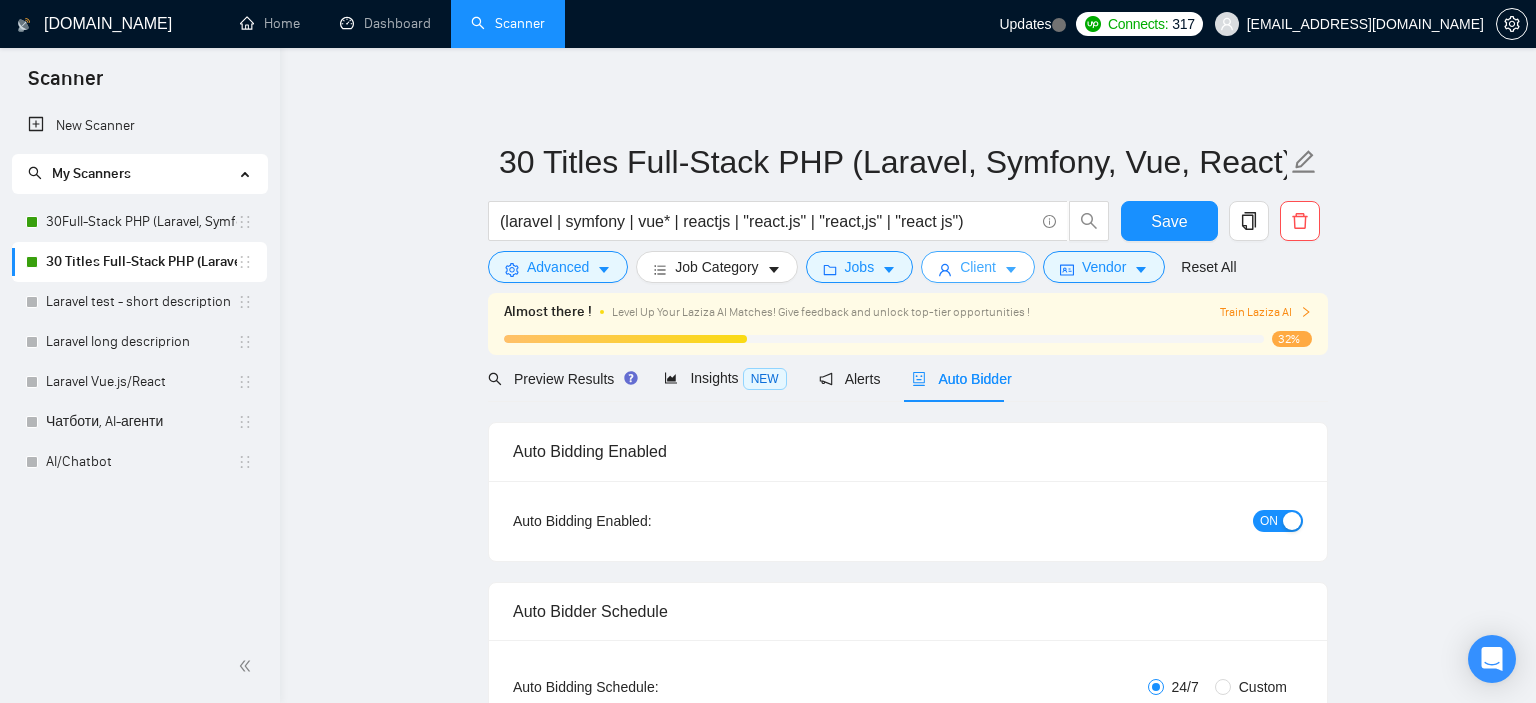 scroll, scrollTop: 783, scrollLeft: 0, axis: vertical 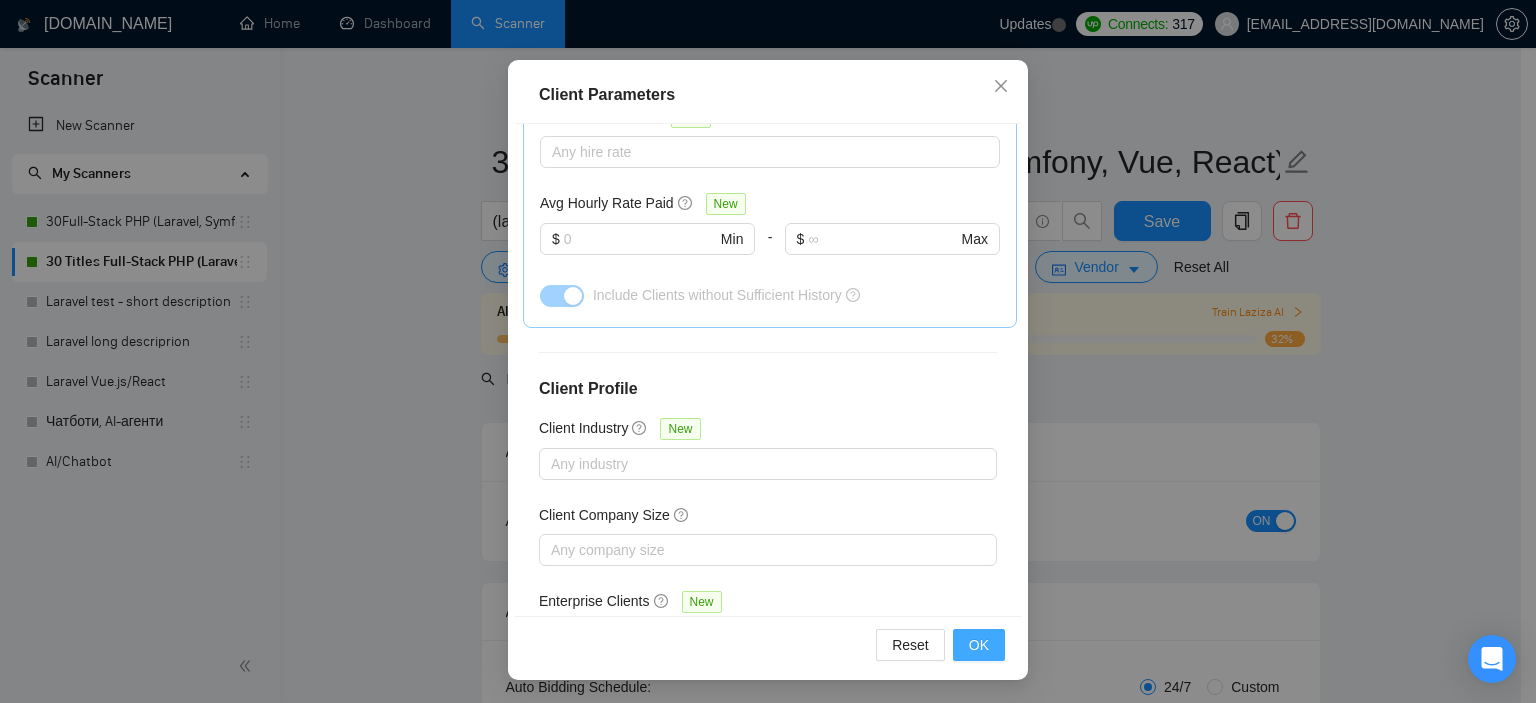 click on "OK" at bounding box center (979, 645) 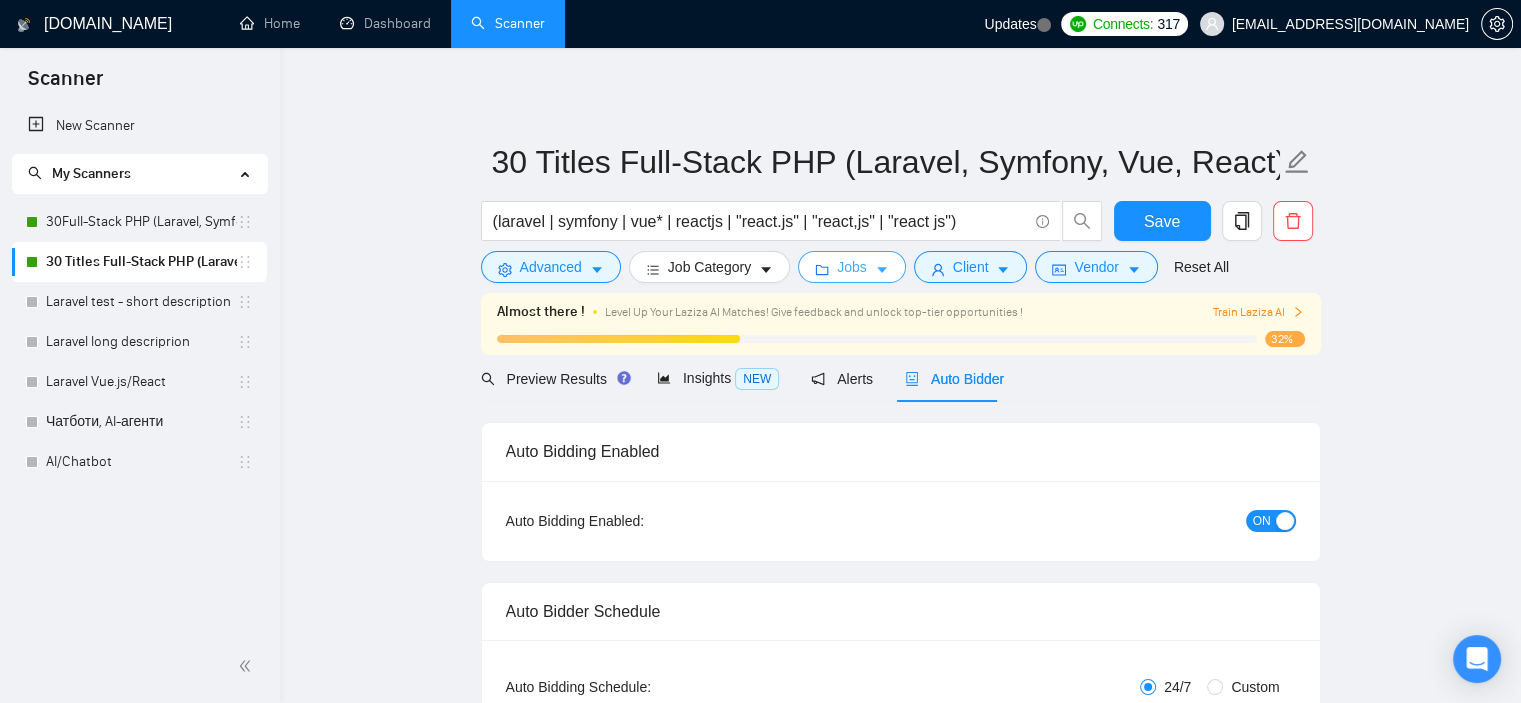 click on "Jobs" at bounding box center (852, 267) 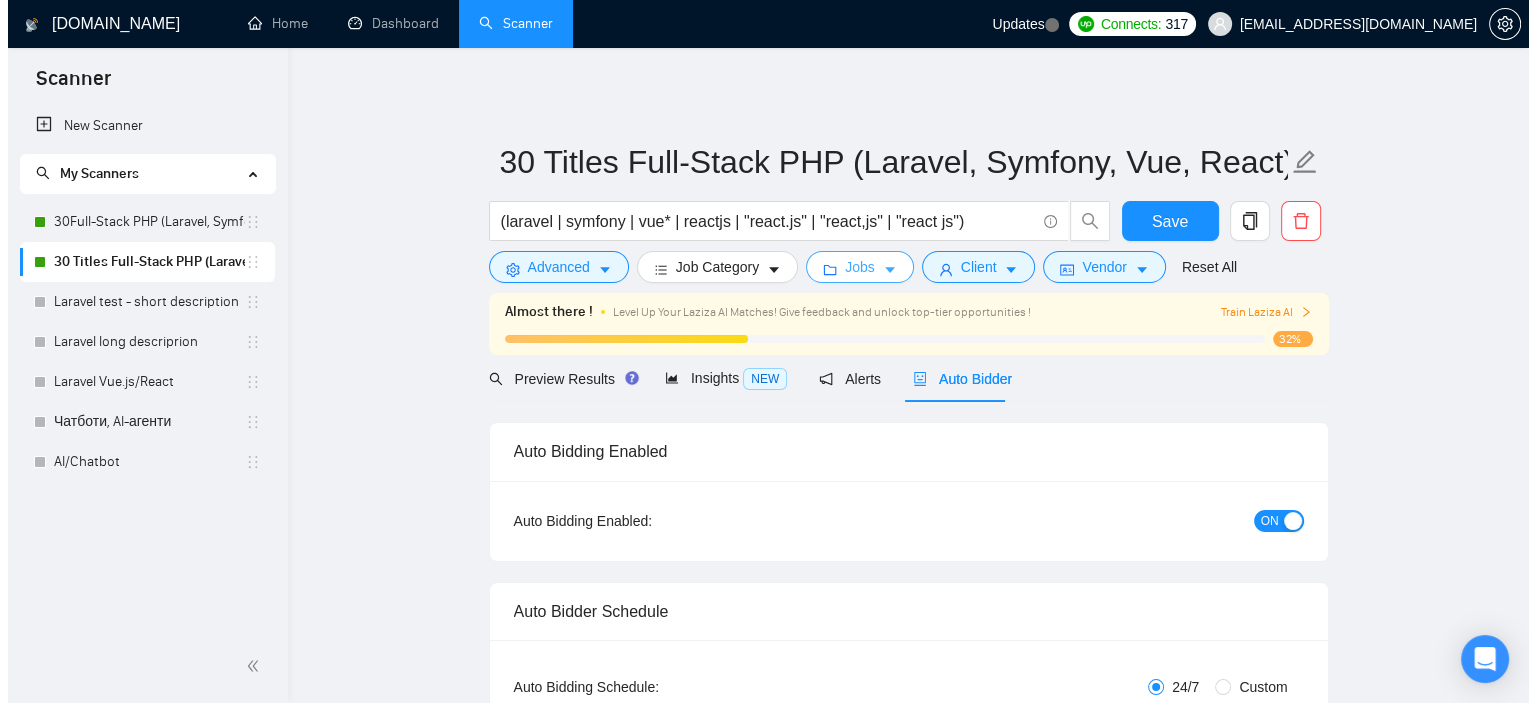 scroll, scrollTop: 636, scrollLeft: 0, axis: vertical 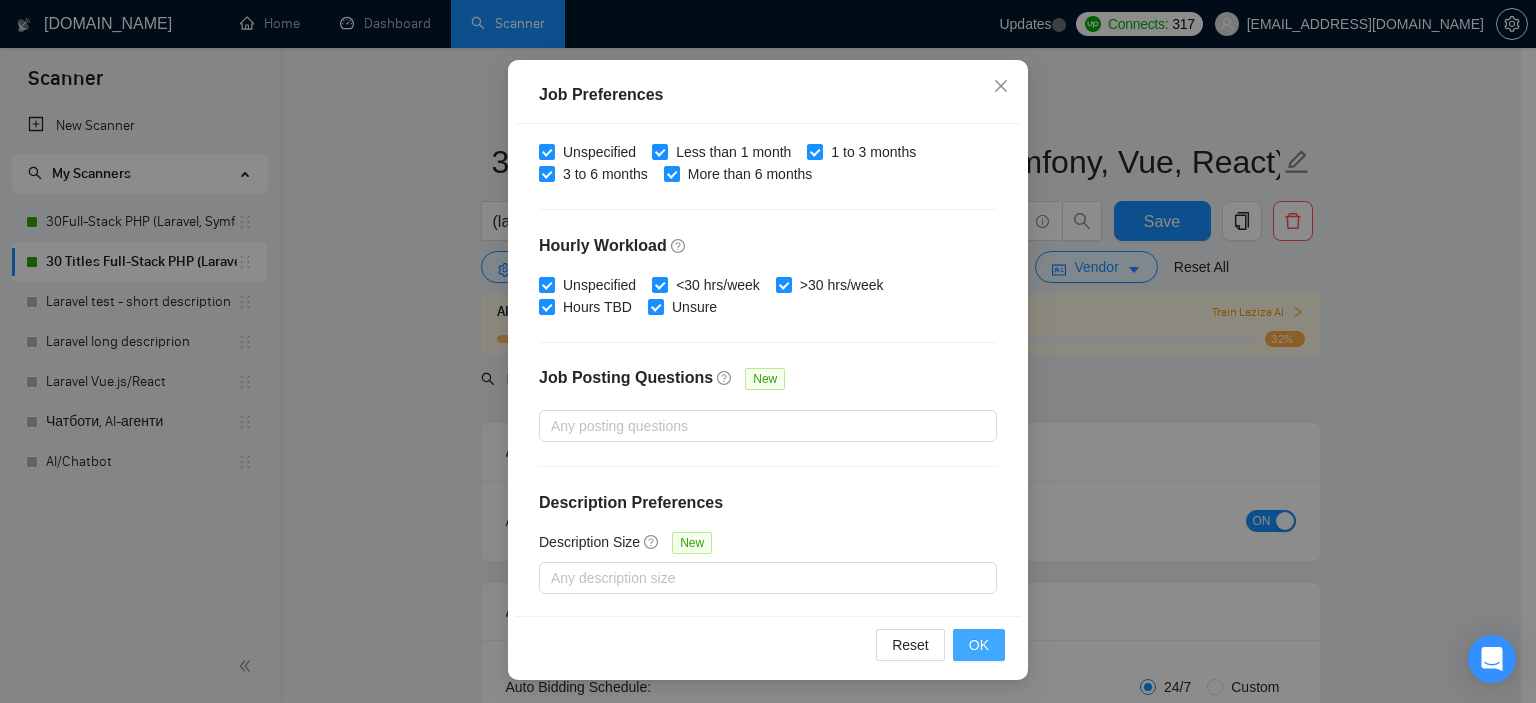 click on "OK" at bounding box center [979, 645] 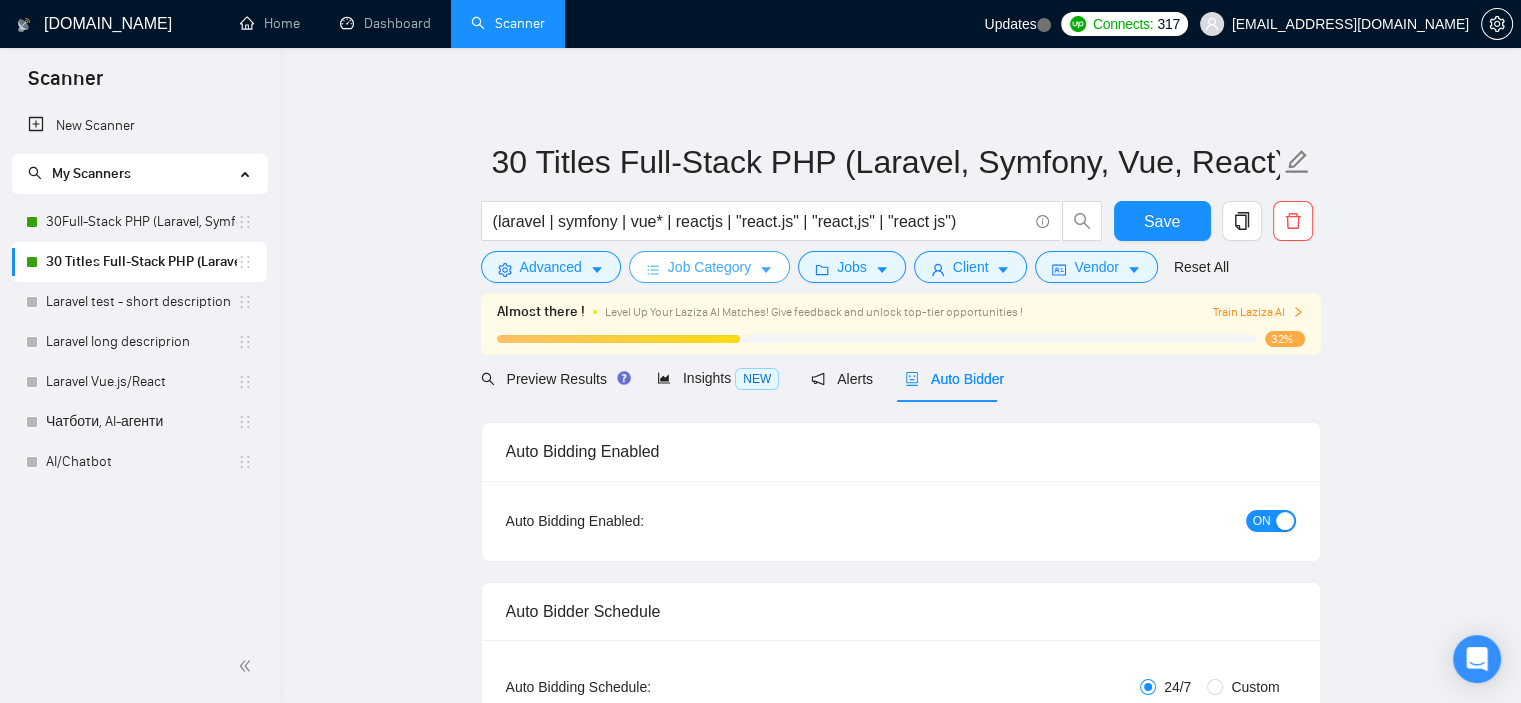 click on "Job Category" at bounding box center [709, 267] 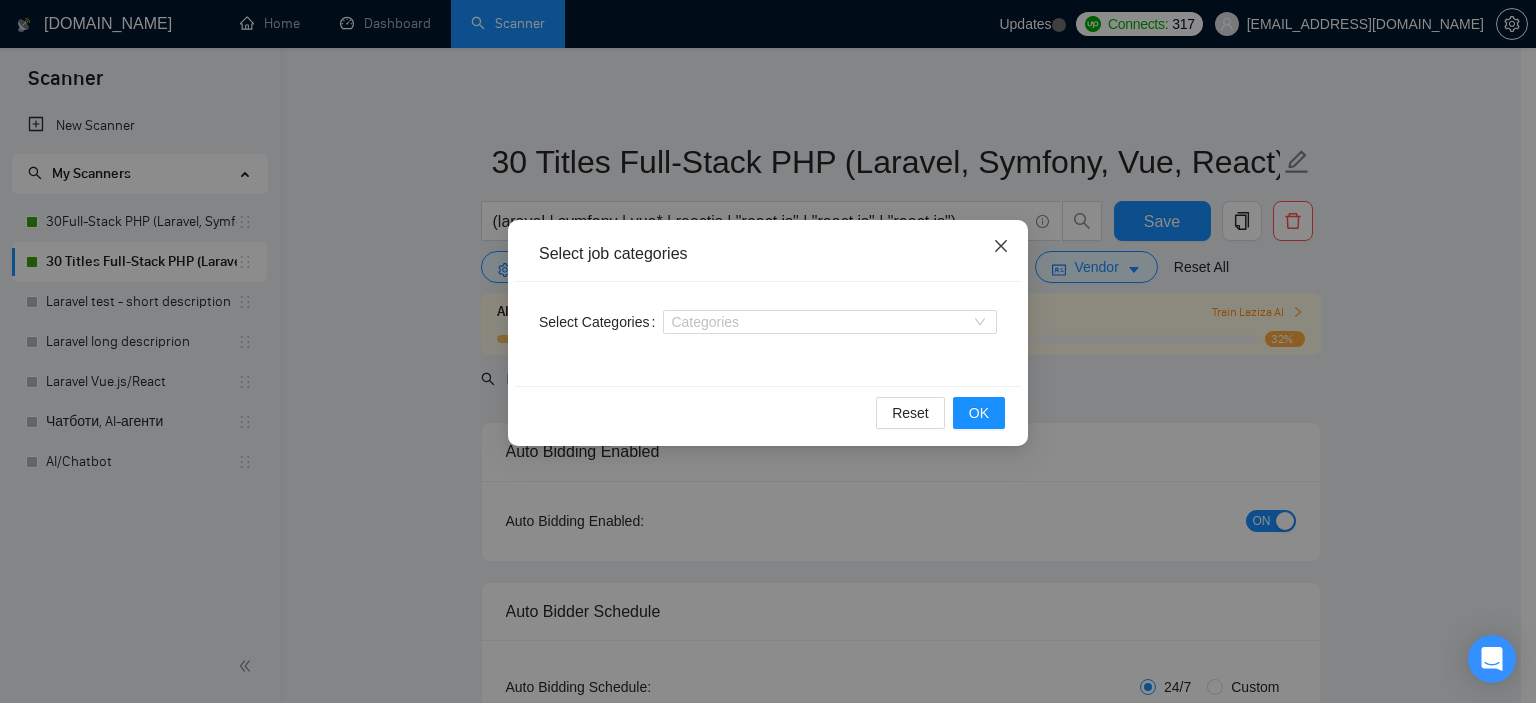 click 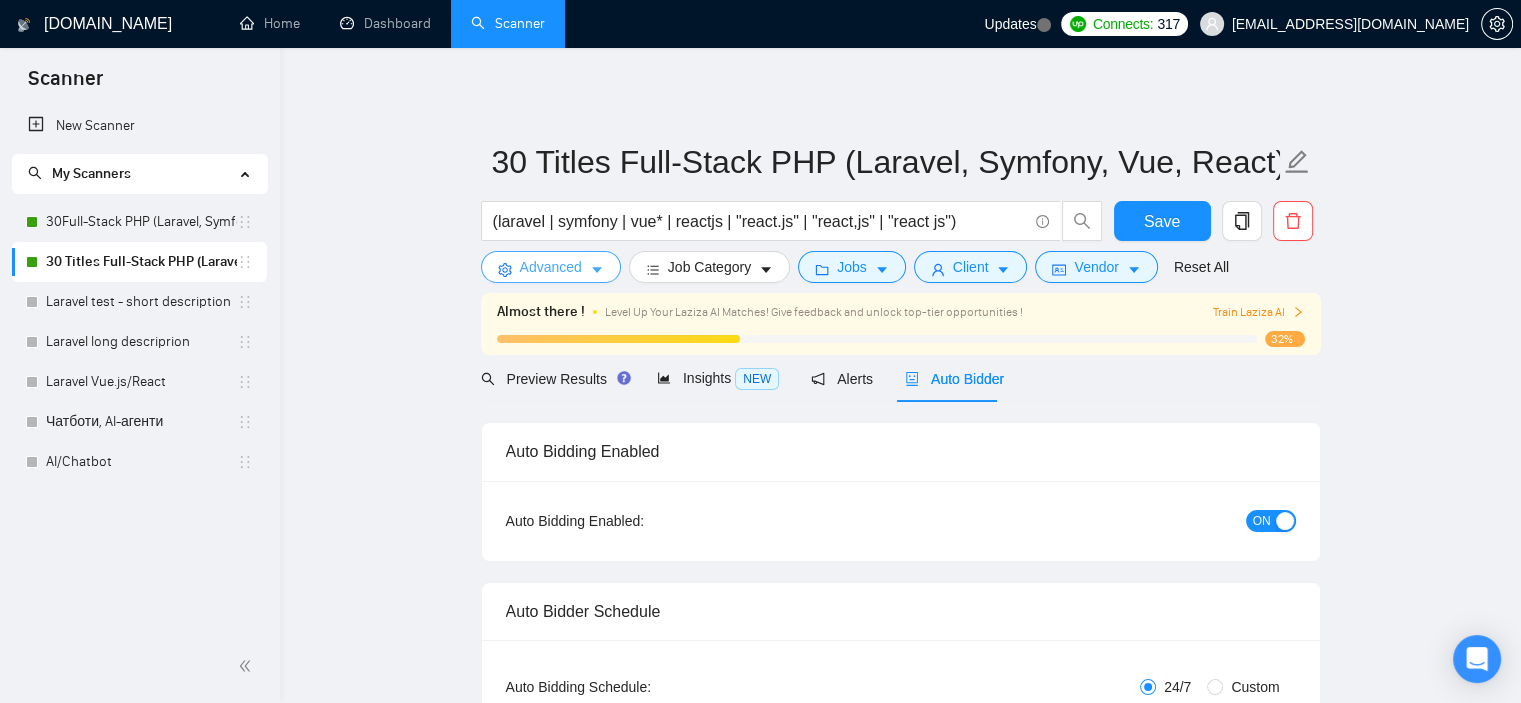 click on "Advanced" at bounding box center (551, 267) 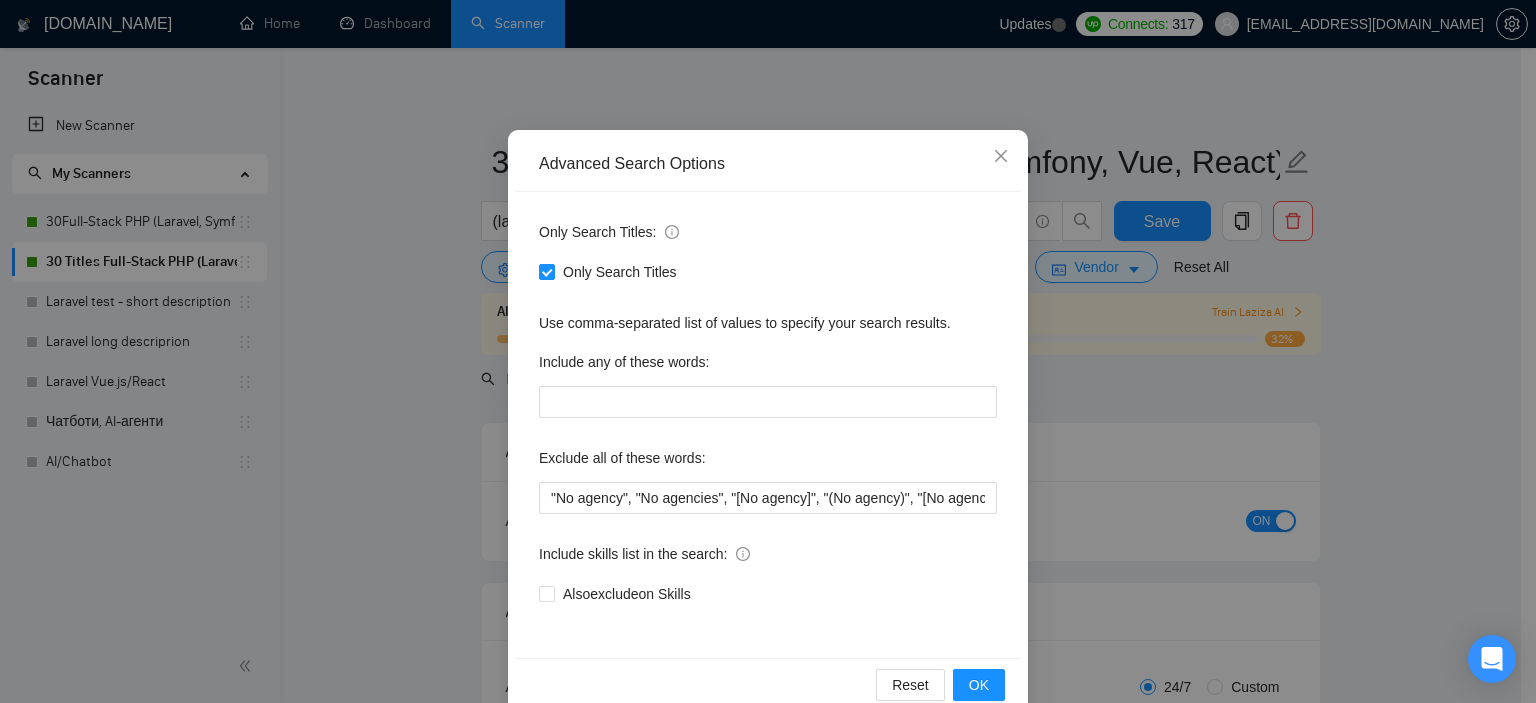 scroll, scrollTop: 128, scrollLeft: 0, axis: vertical 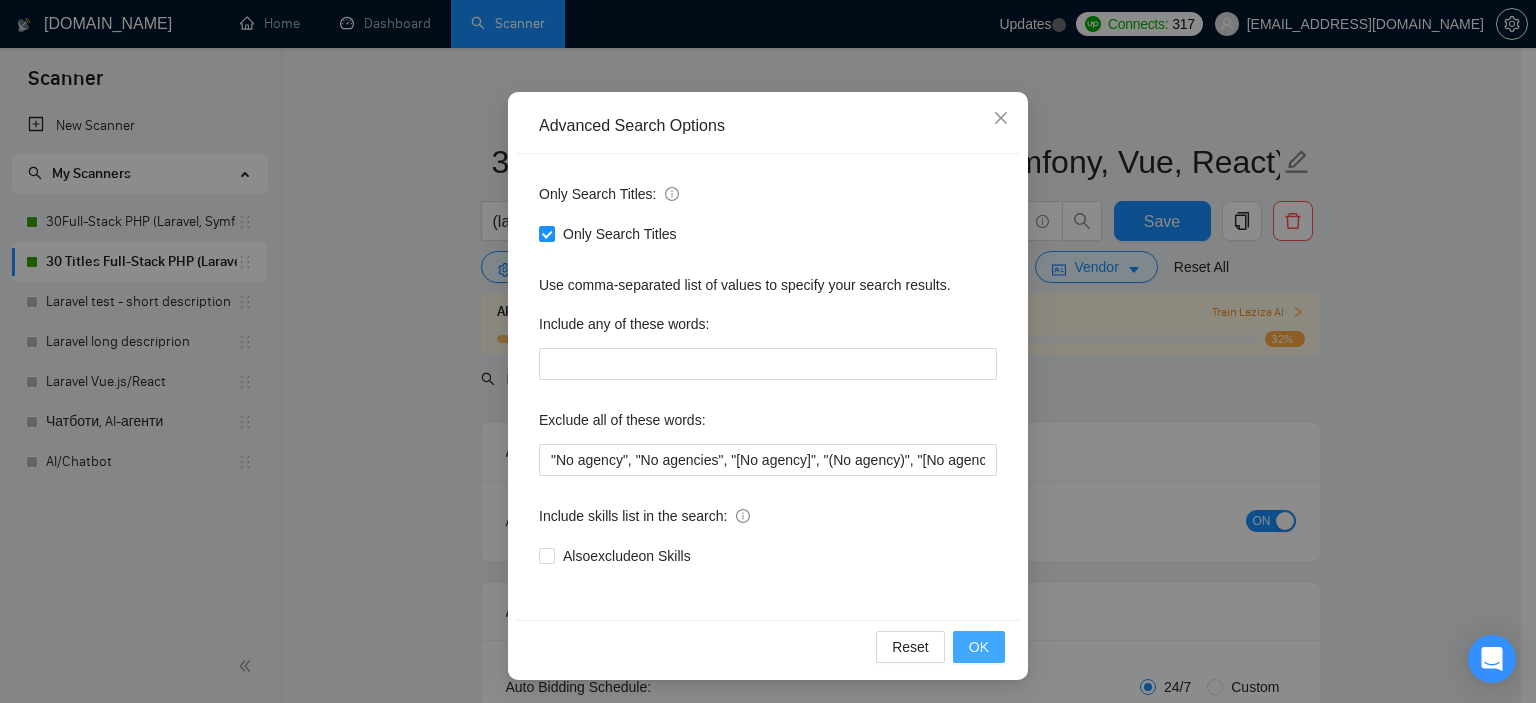 click on "OK" at bounding box center [979, 647] 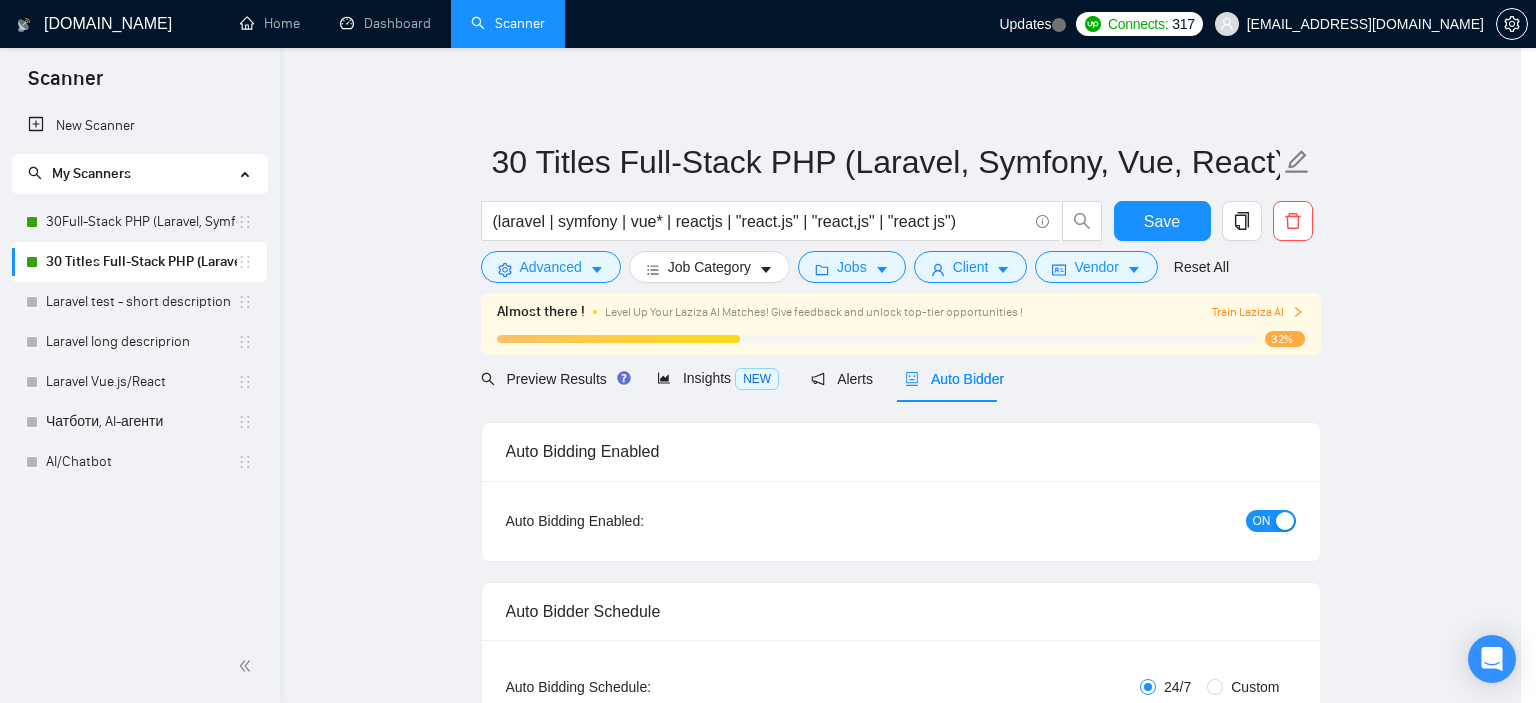 scroll, scrollTop: 28, scrollLeft: 0, axis: vertical 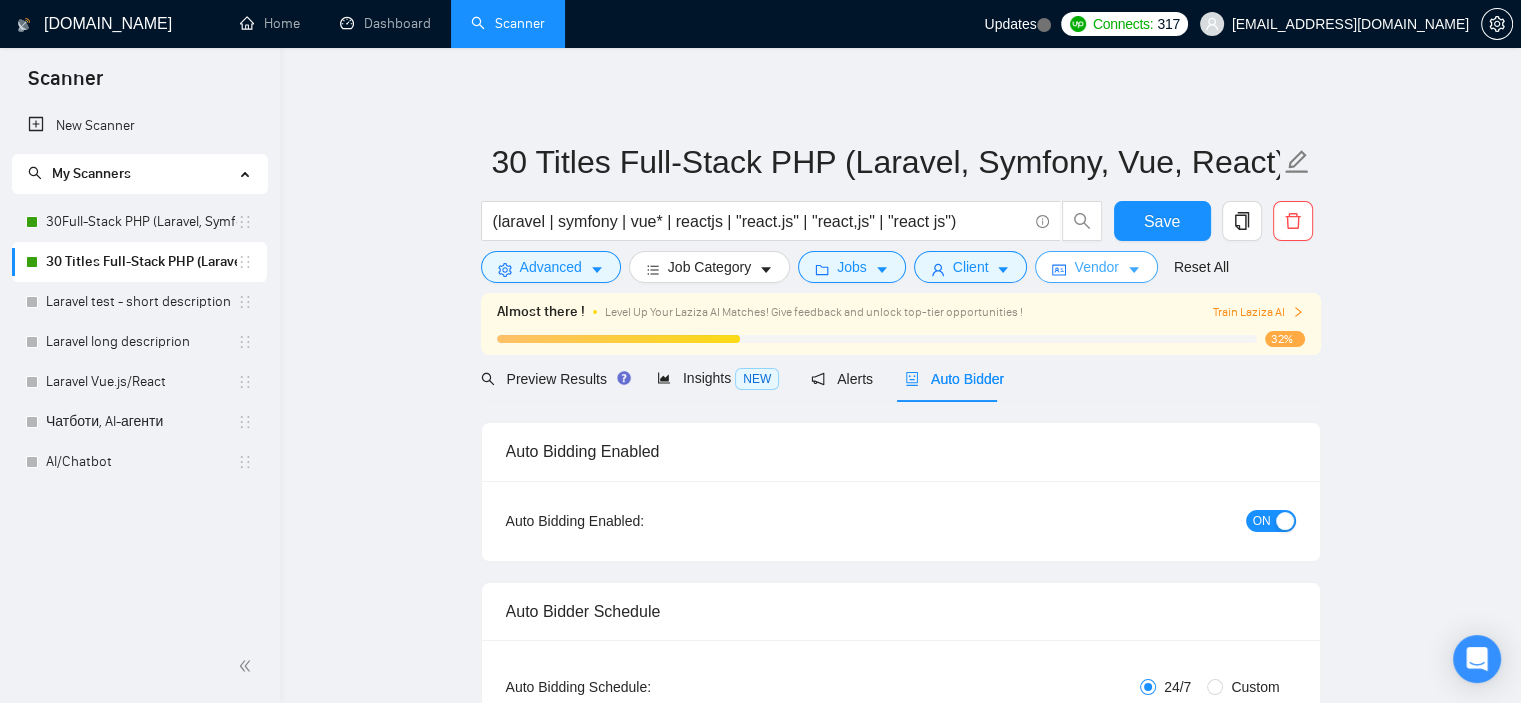 click on "Vendor" at bounding box center [1096, 267] 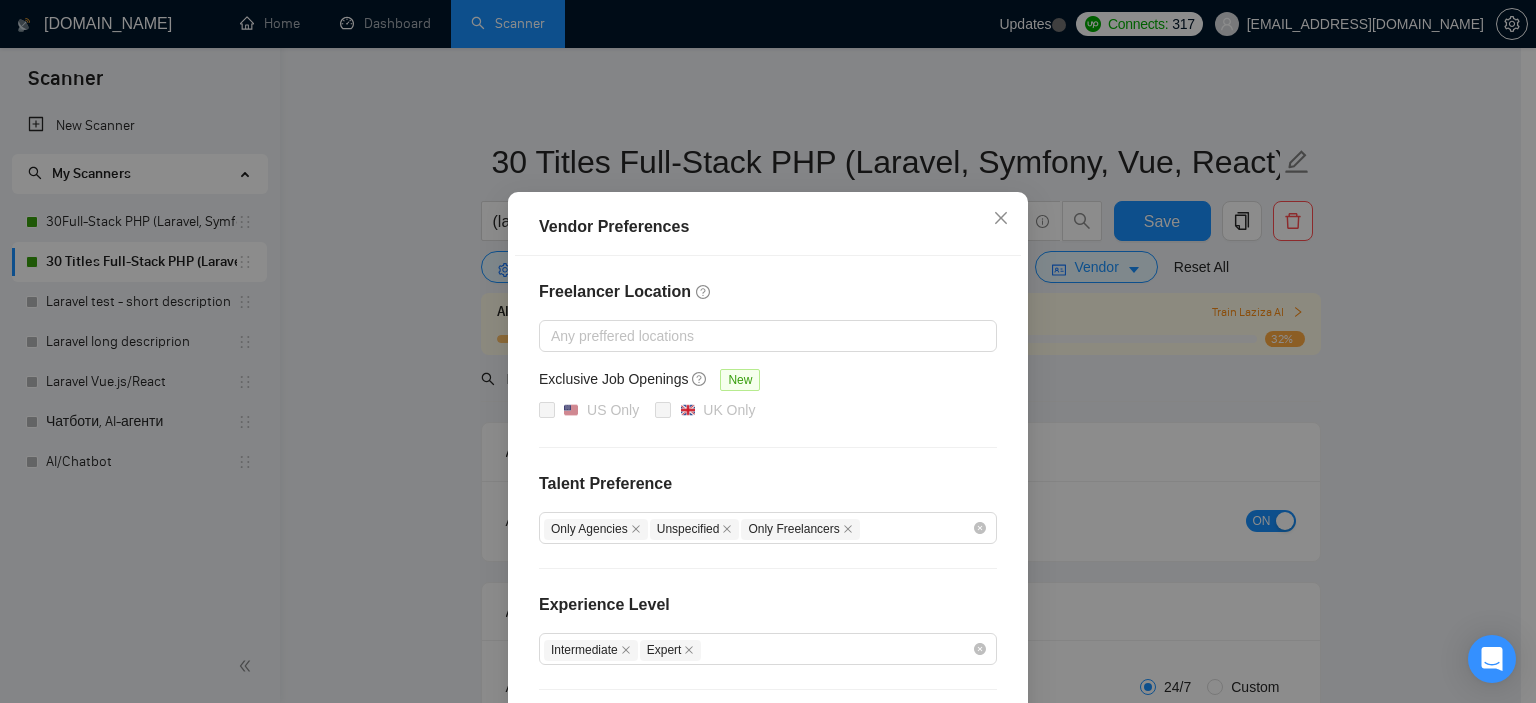scroll, scrollTop: 0, scrollLeft: 0, axis: both 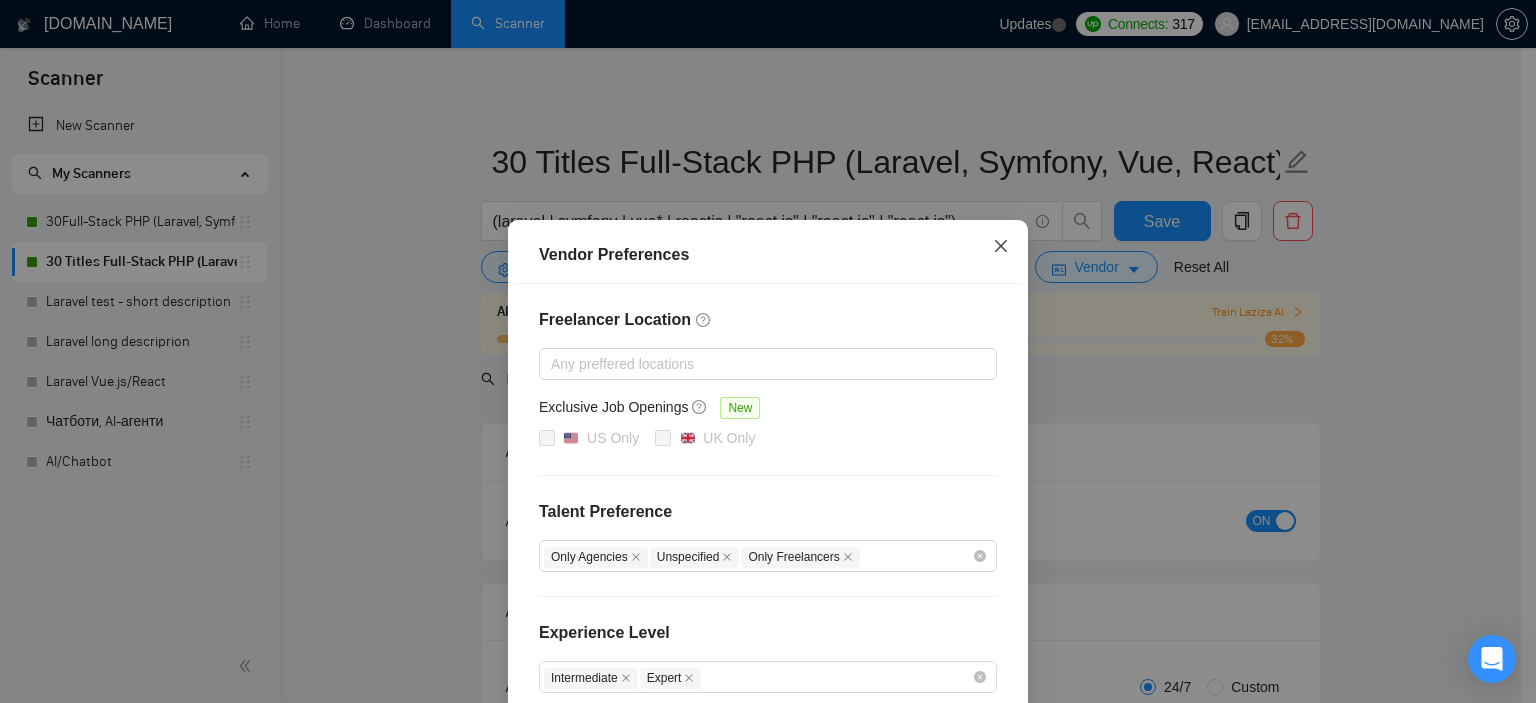 click 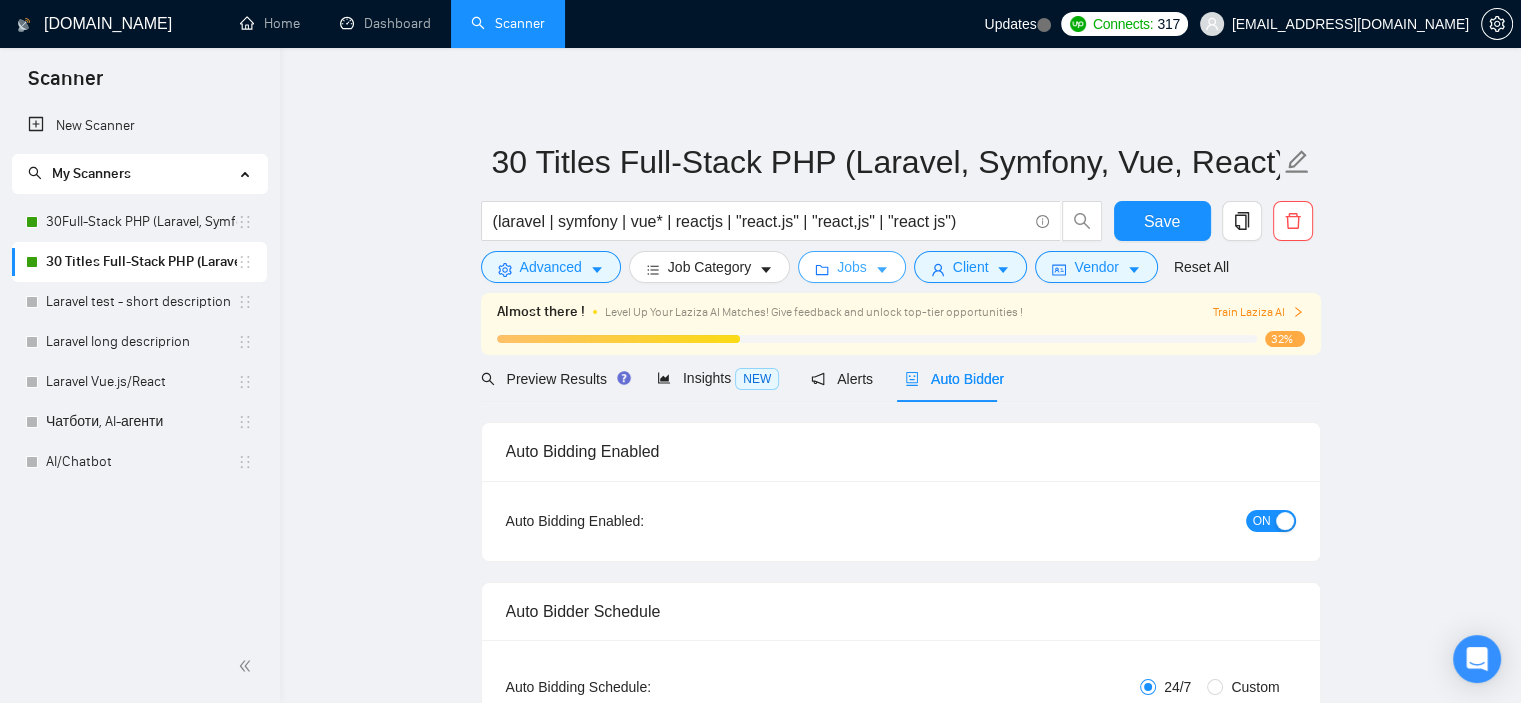 click on "Jobs" at bounding box center [852, 267] 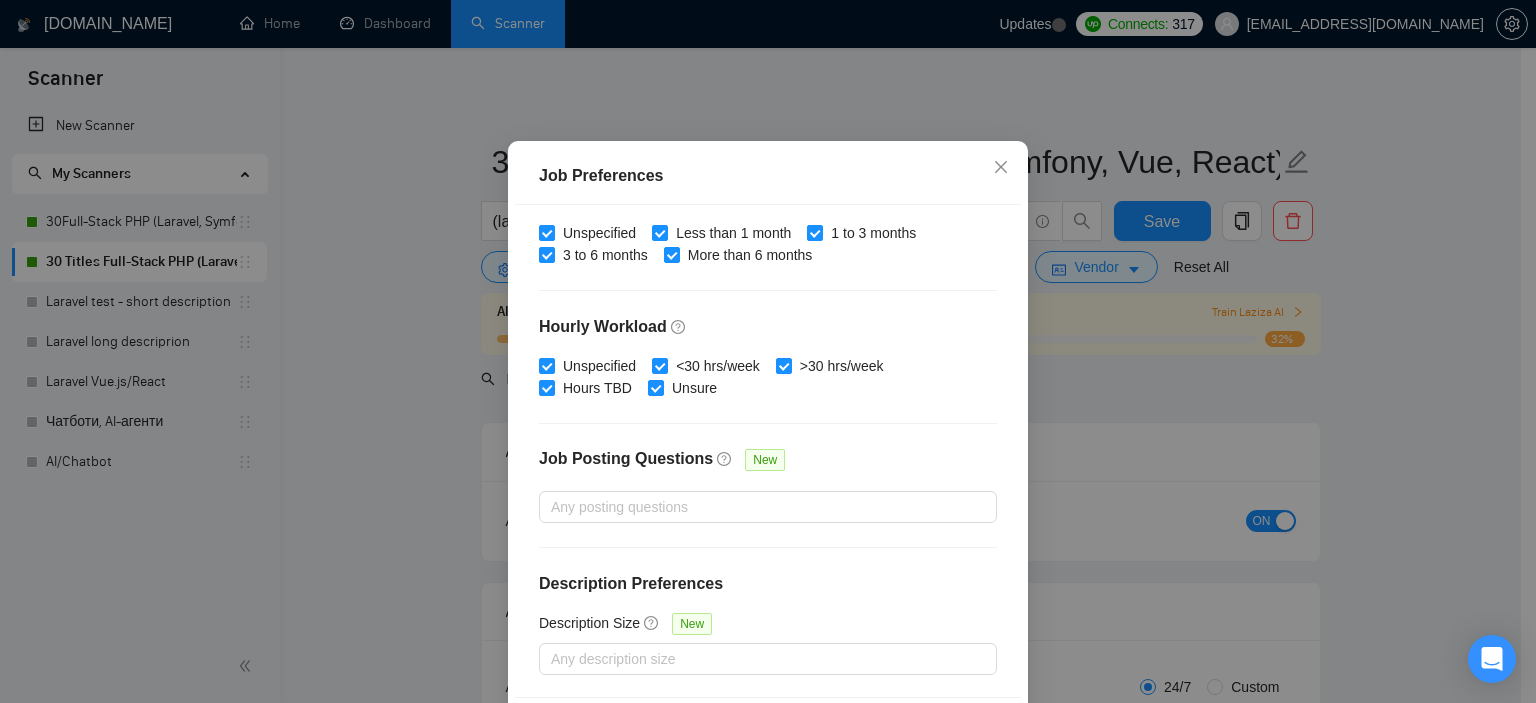 scroll, scrollTop: 141, scrollLeft: 0, axis: vertical 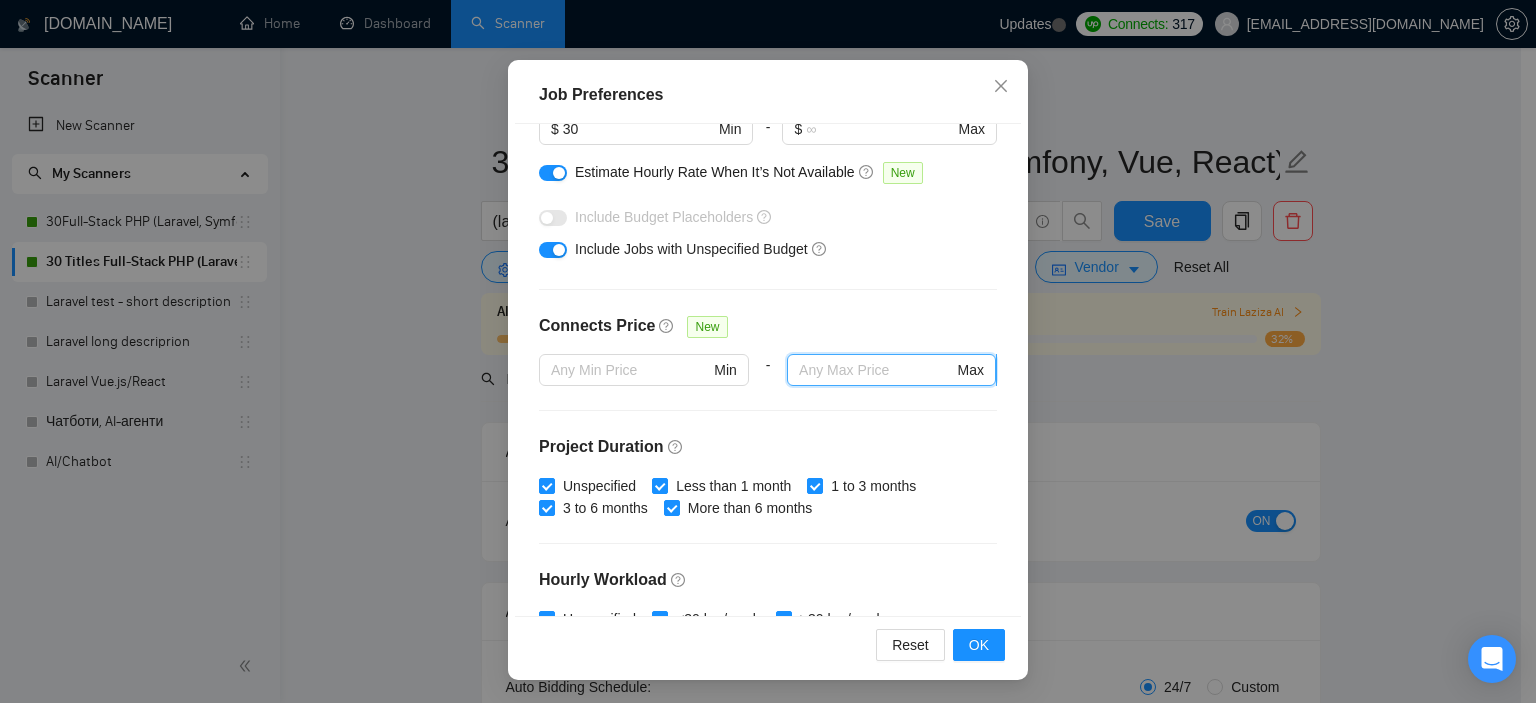 click at bounding box center (876, 370) 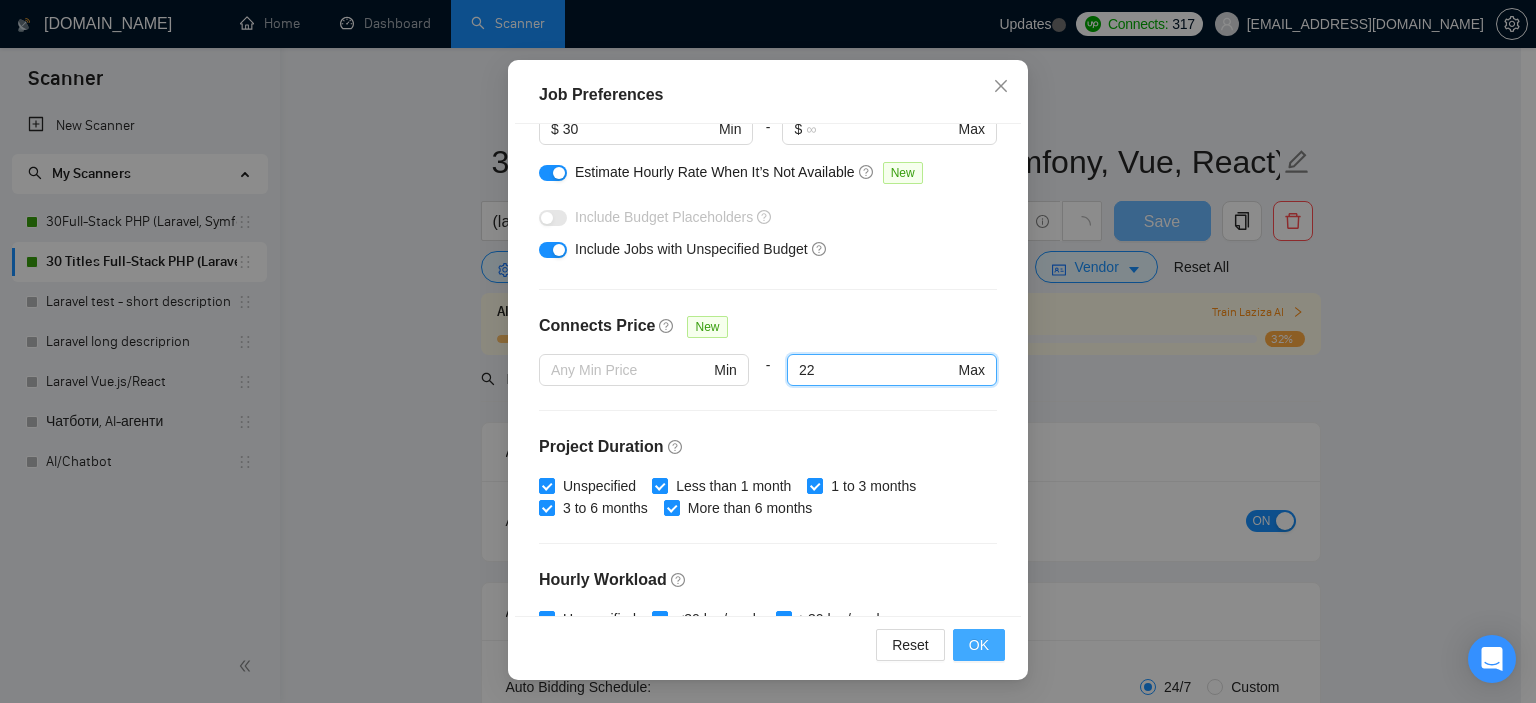 type on "22" 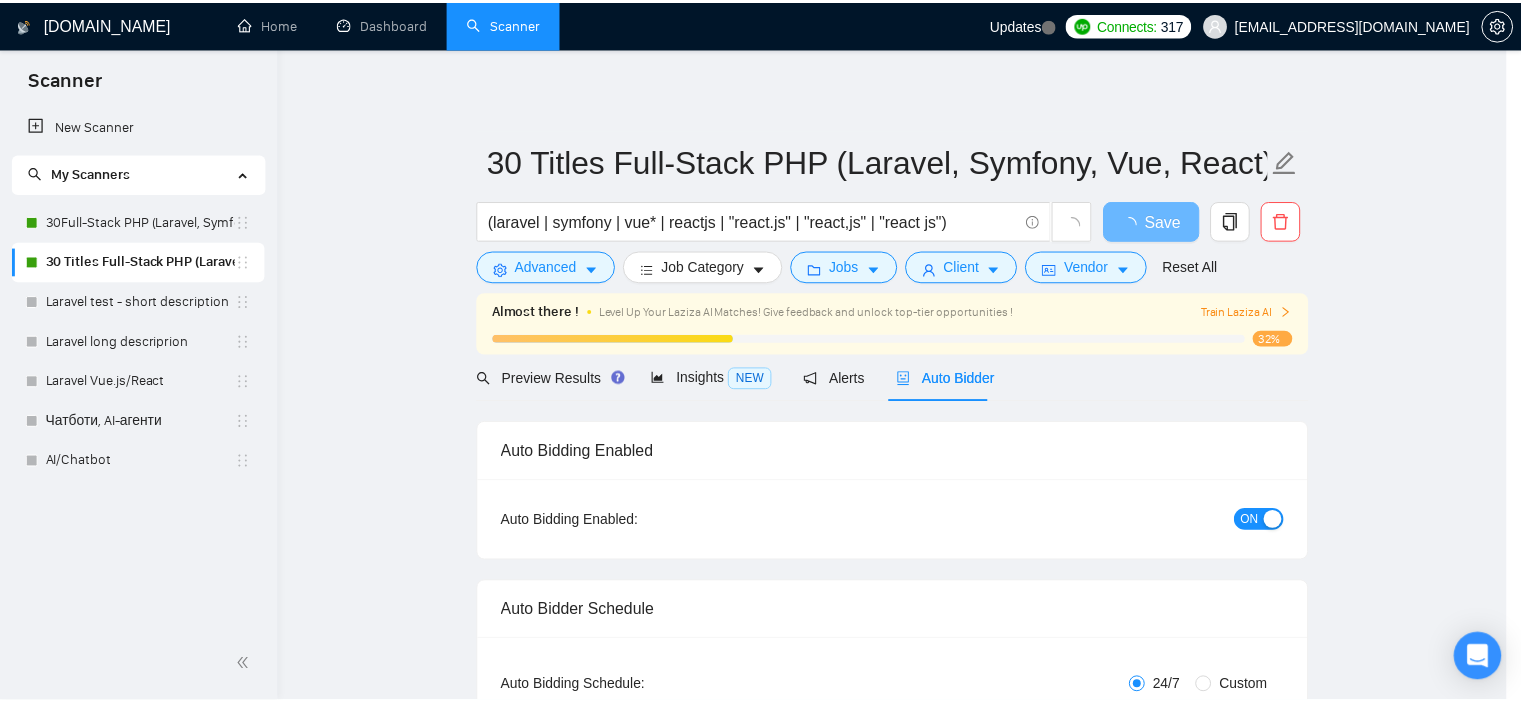 scroll, scrollTop: 60, scrollLeft: 0, axis: vertical 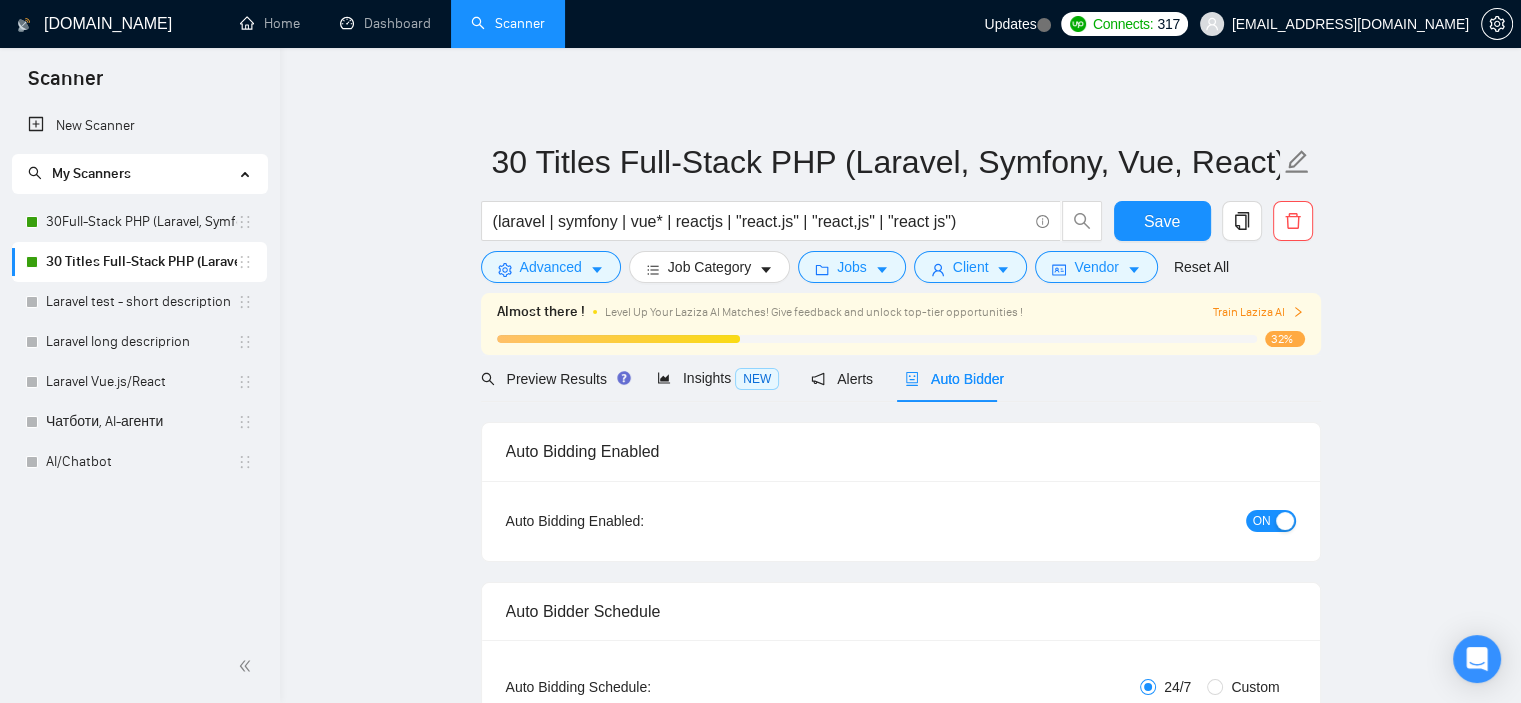click on "30 Titles Full-Stack PHP (Laravel, Symfony, Vue, React) (laravel | symfony | vue* | reactjs | "react.js" | "react,js" | "react js") Save Advanced   Job Category   Jobs   Client   Vendor   Reset All Almost there ! Level Up Your Laziza AI Matches! Give feedback and unlock top-tier opportunities ! Train Laziza AI 32% Preview Results Insights NEW Alerts Auto Bidder Auto Bidding Enabled Auto Bidding Enabled: ON Auto Bidder Schedule Auto Bidding Type: Automated (recommended) Semi-automated Auto Bidding Schedule: 24/7 Custom Custom Auto Bidder Schedule Repeat every week [DATE] [DATE] [DATE] [DATE] [DATE] [DATE] [DATE] Active Hours ( [GEOGRAPHIC_DATA]/[GEOGRAPHIC_DATA] ): From: To: ( 24  hours) [GEOGRAPHIC_DATA]/[GEOGRAPHIC_DATA] Auto Bidding Type Select your bidding algorithm: Choose the algorithm for you bidding. The price per proposal does not include your connects expenditure. Template Bidder Works great for narrow segments and short cover letters that don't change. 0.50  credits / proposal Sardor AI 🤖 1.00  credits / proposal Experimental 👑" at bounding box center [900, 2543] 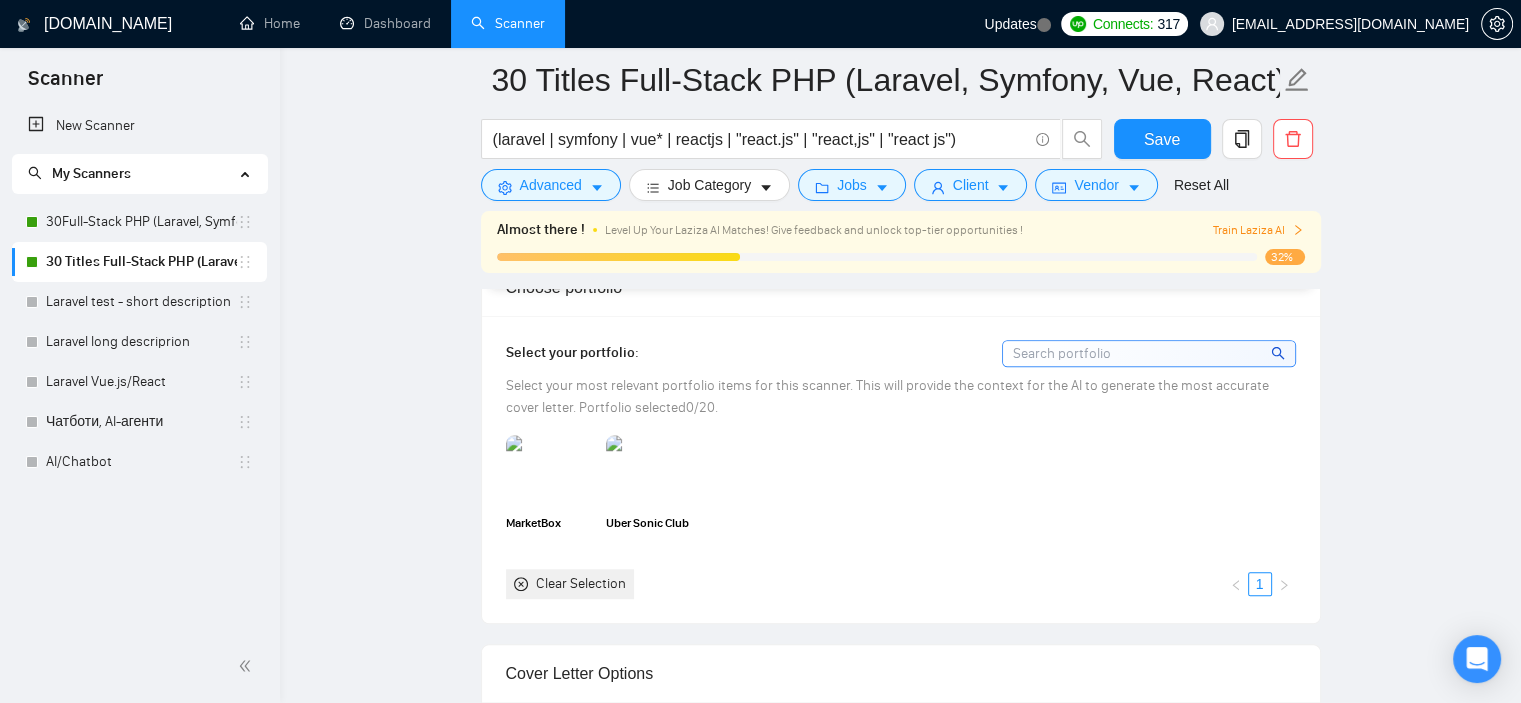 scroll, scrollTop: 1000, scrollLeft: 0, axis: vertical 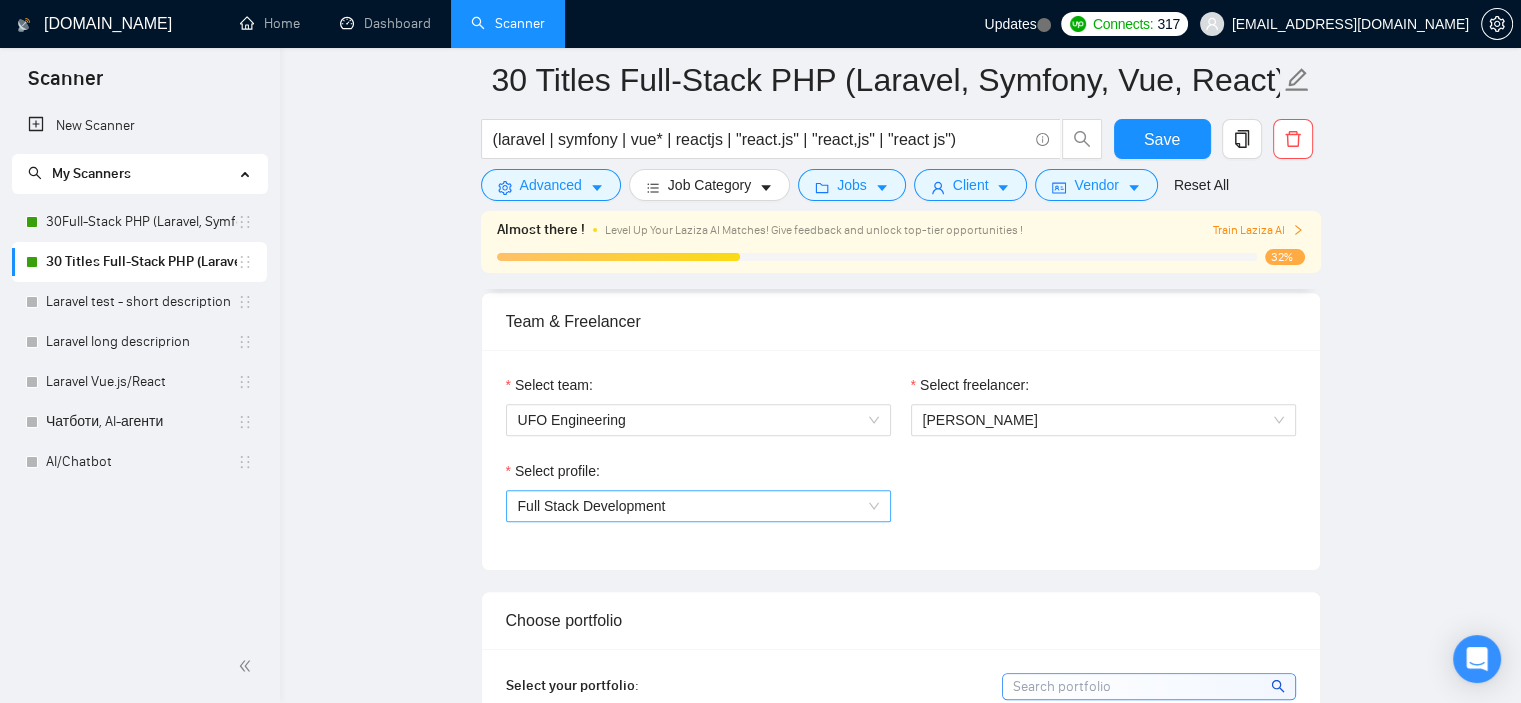 click on "Full Stack Development" at bounding box center (698, 506) 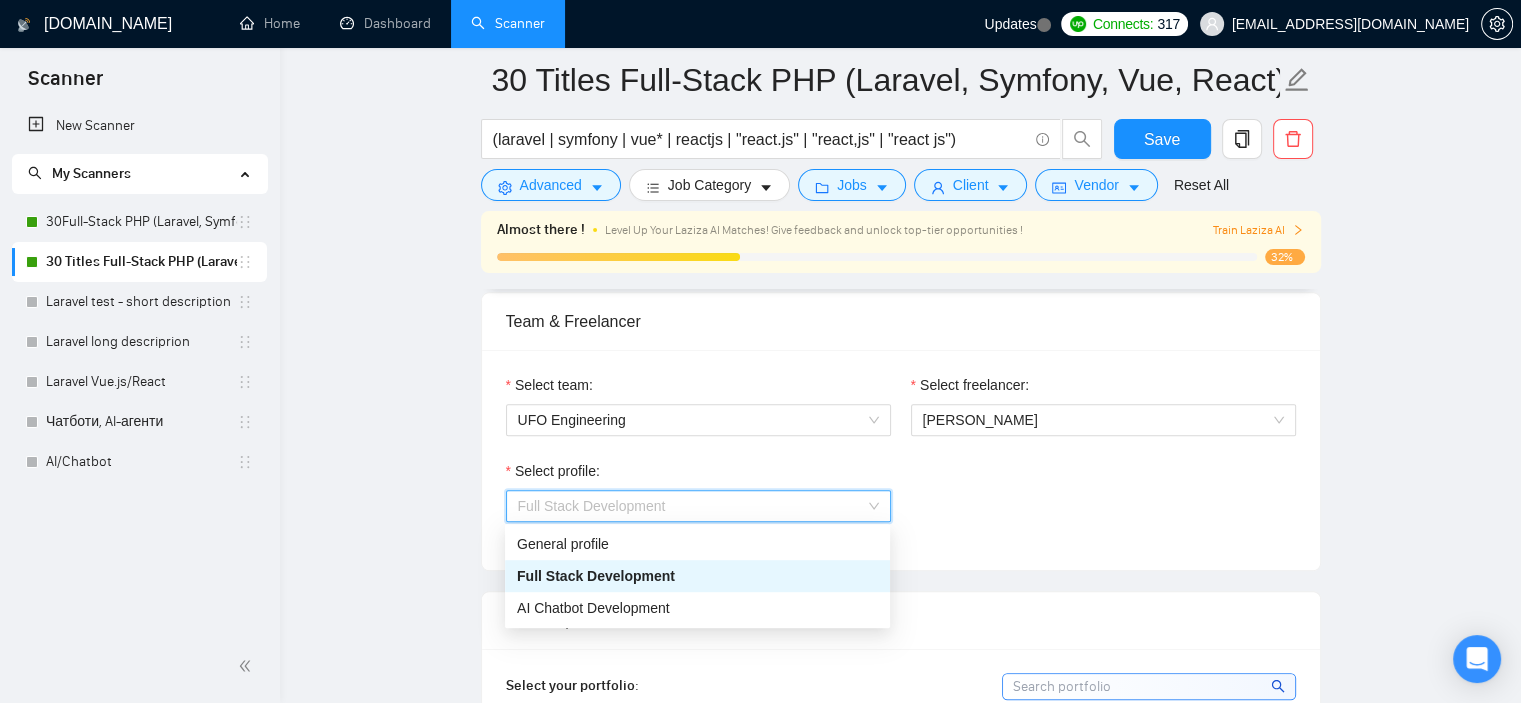 click on "Full Stack Development" at bounding box center [697, 576] 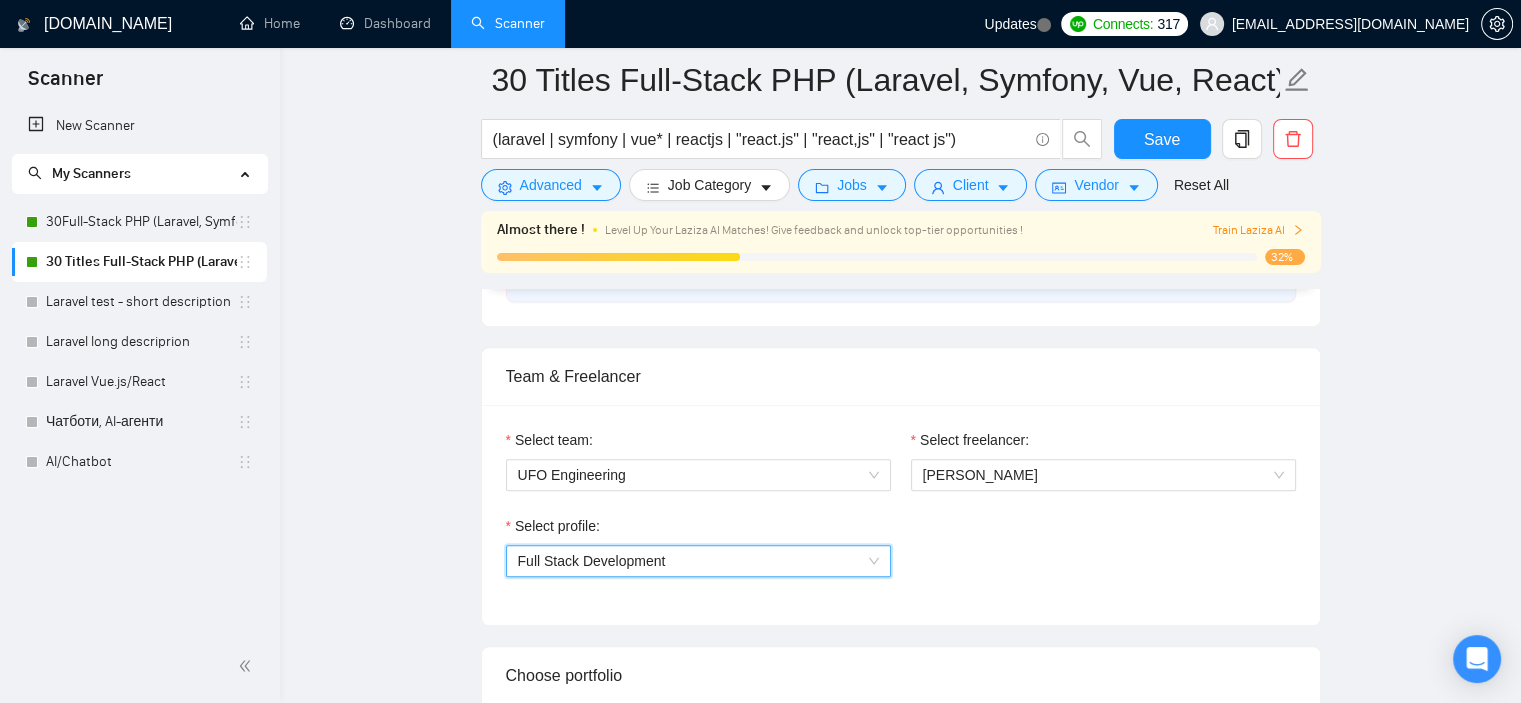 scroll, scrollTop: 1666, scrollLeft: 0, axis: vertical 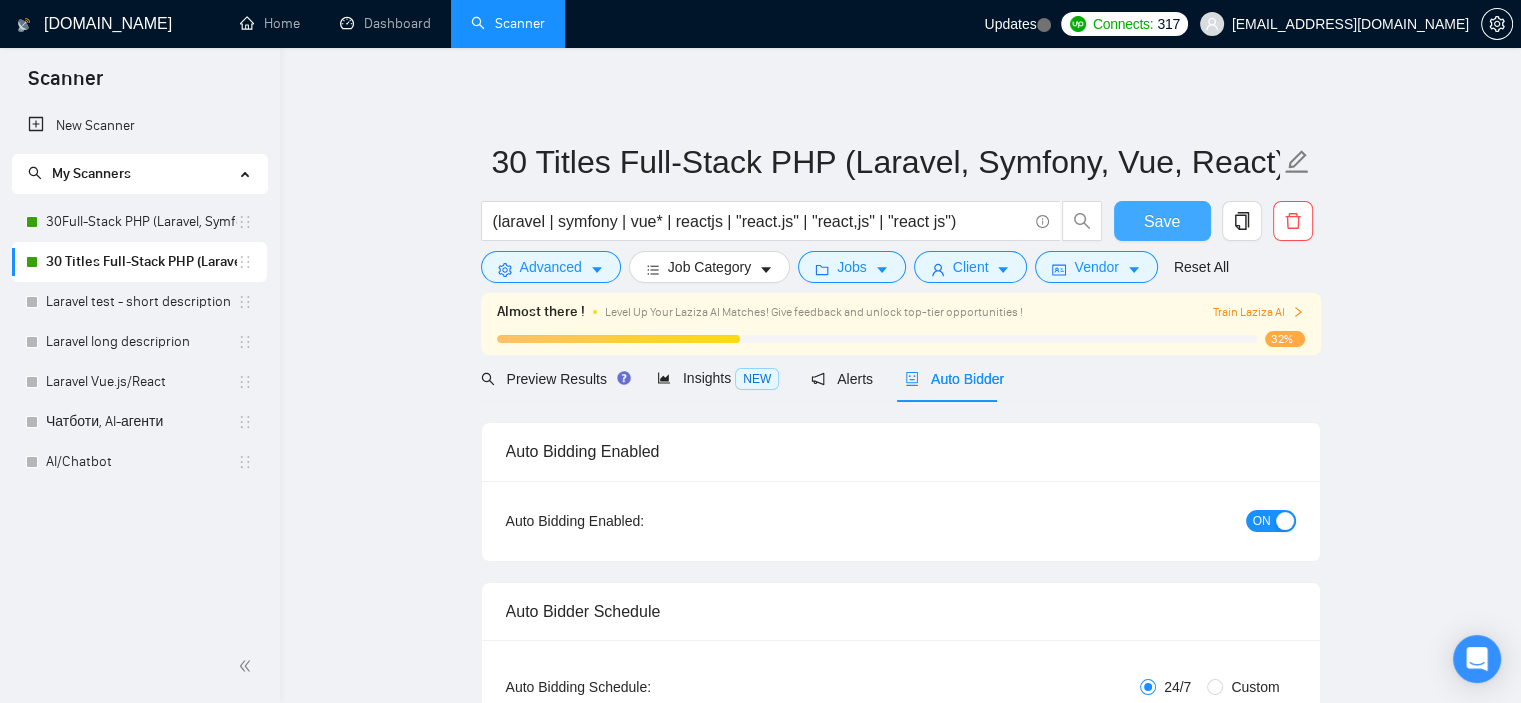 click on "Save" at bounding box center [1162, 221] 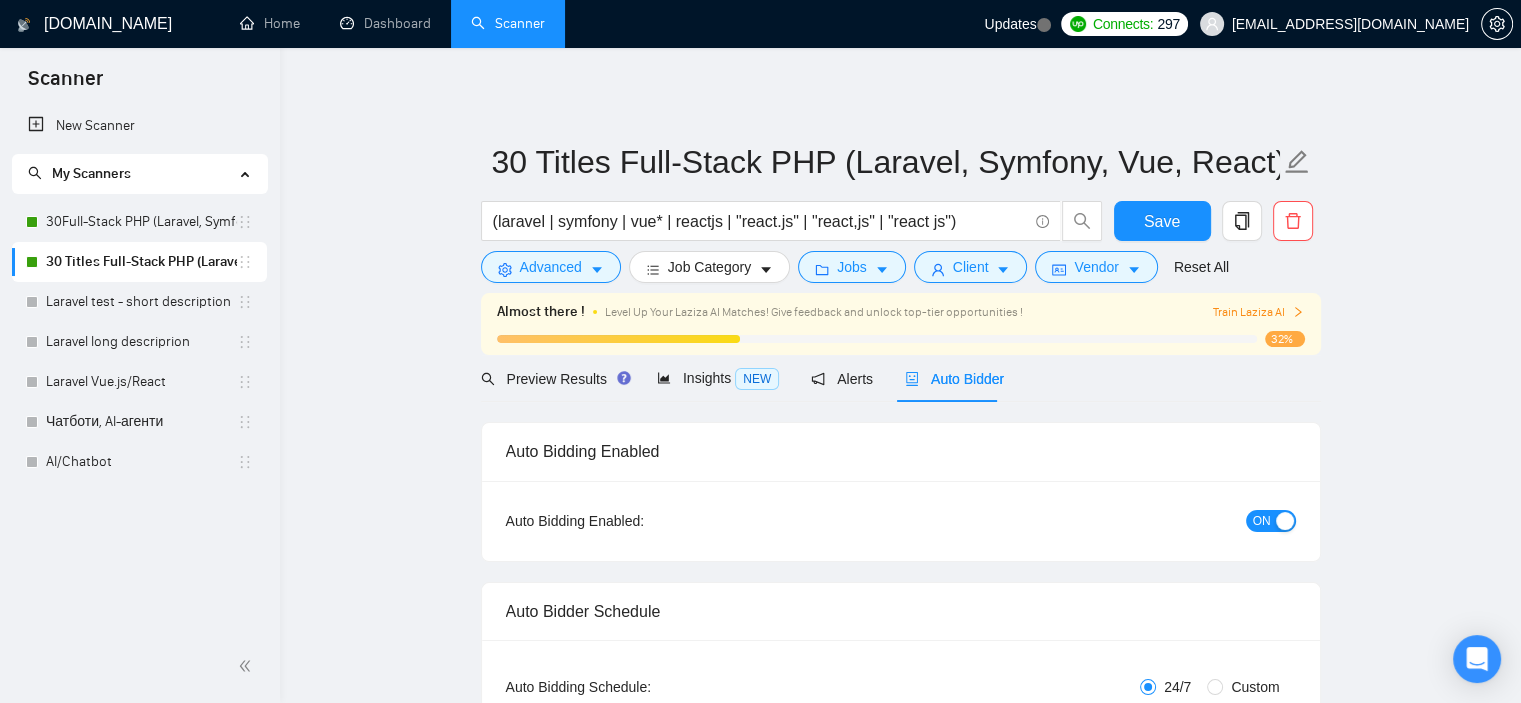 type 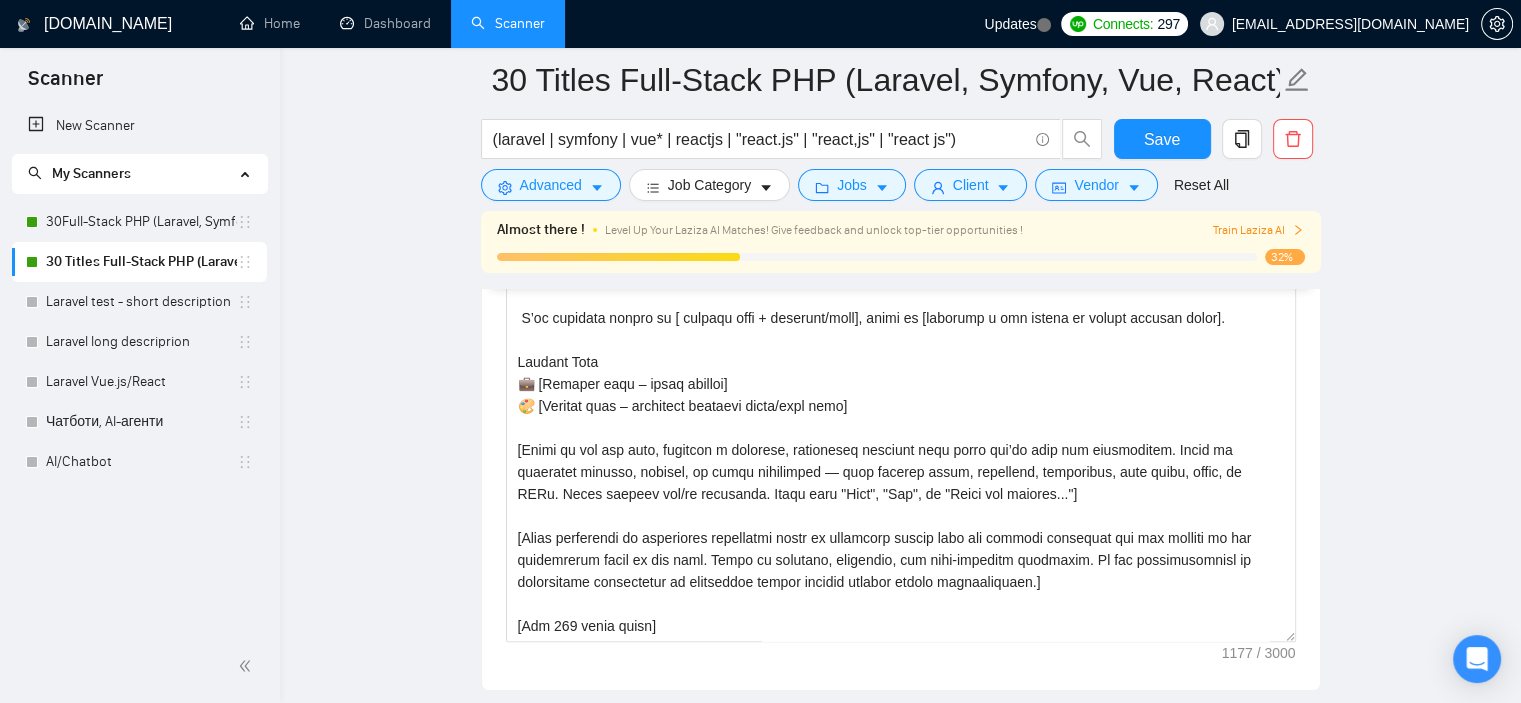 scroll, scrollTop: 1333, scrollLeft: 0, axis: vertical 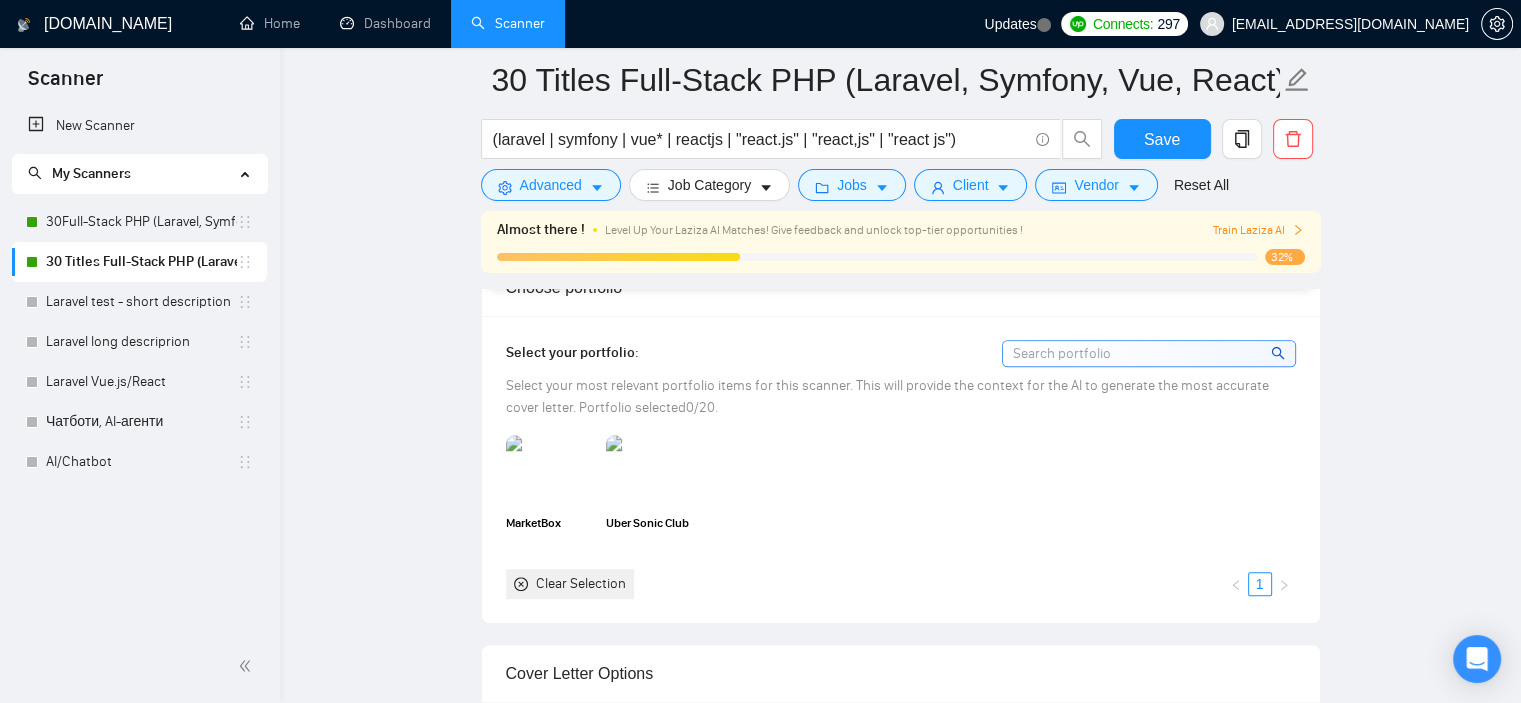 click on "Clear Selection" at bounding box center [570, 584] 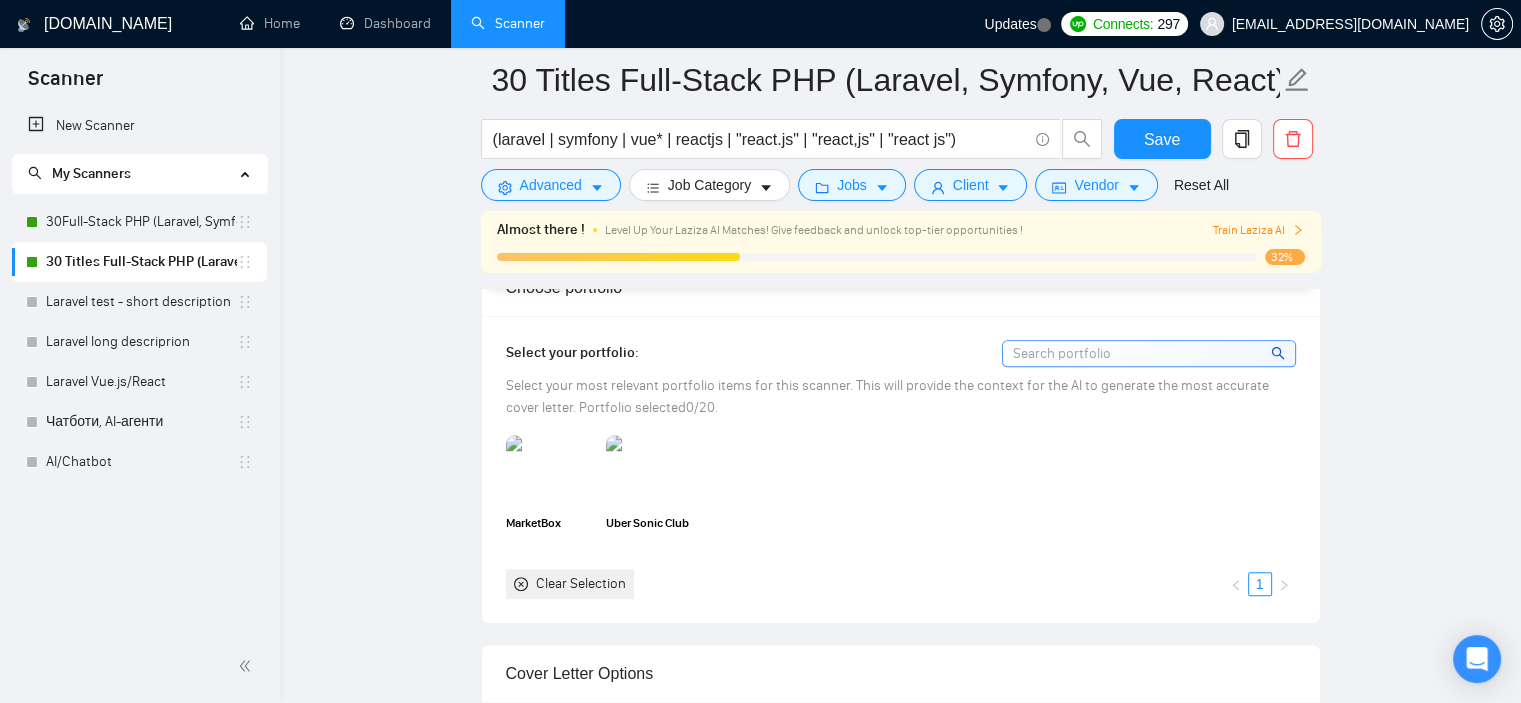 scroll, scrollTop: 1333, scrollLeft: 0, axis: vertical 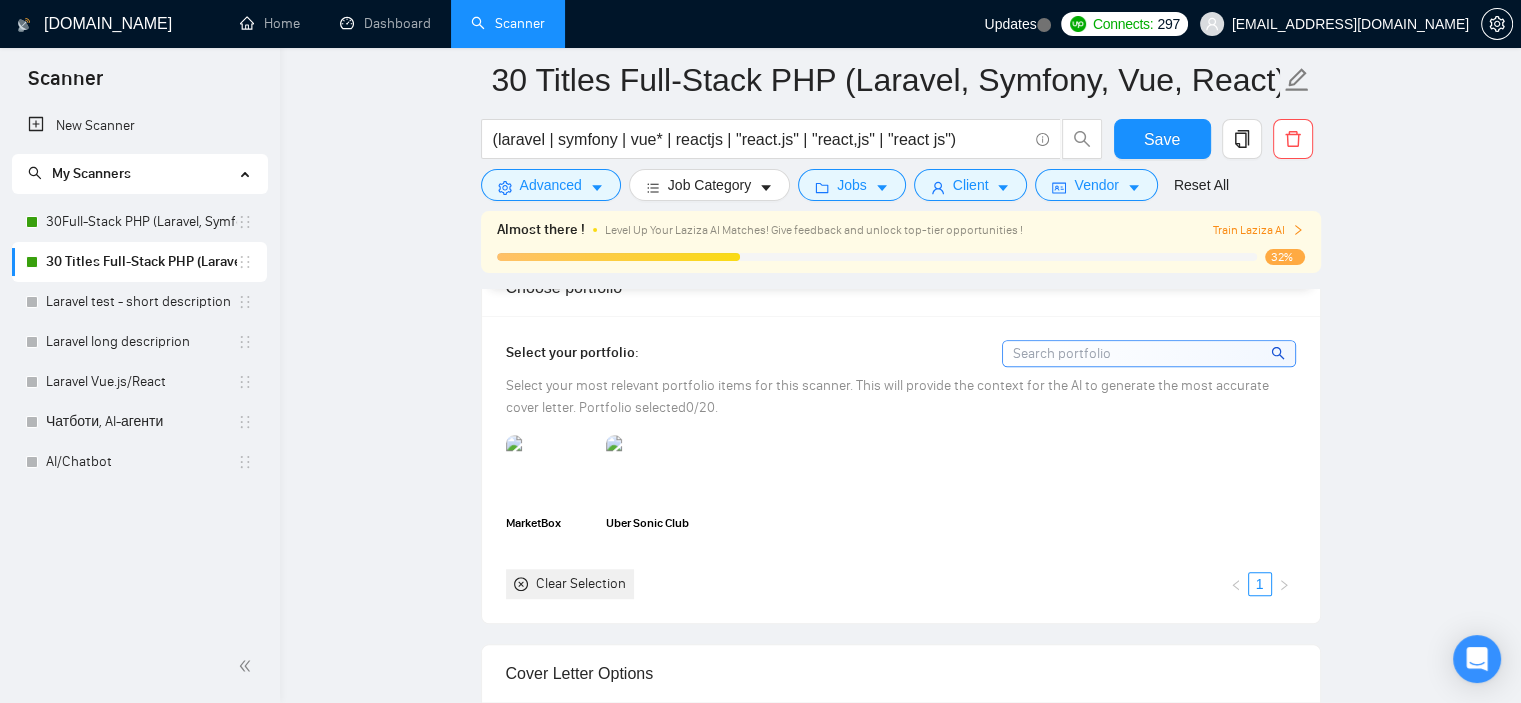 click on "30 Titles Full-Stack PHP (Laravel, Symfony, Vue, React) (laravel | symfony | vue* | reactjs | "react.js" | "react,js" | "react js") Save Advanced   Job Category   Jobs   Client   Vendor   Reset All Almost there ! Level Up Your Laziza AI Matches! Give feedback and unlock top-tier opportunities ! Train Laziza AI 32% Preview Results Insights NEW Alerts Auto Bidder Auto Bidding Enabled Auto Bidding Enabled: ON Auto Bidder Schedule Auto Bidding Type: Automated (recommended) Semi-automated Auto Bidding Schedule: 24/7 Custom Custom Auto Bidder Schedule Repeat every week [DATE] [DATE] [DATE] [DATE] [DATE] [DATE] [DATE] Active Hours ( [GEOGRAPHIC_DATA]/[GEOGRAPHIC_DATA] ): From: To: ( 24  hours) [GEOGRAPHIC_DATA]/[GEOGRAPHIC_DATA] Auto Bidding Type Select your bidding algorithm: Choose the algorithm for you bidding. The price per proposal does not include your connects expenditure. Template Bidder Works great for narrow segments and short cover letters that don't change. 0.50  credits / proposal Sardor AI 🤖 1.00  credits / proposal Experimental 👑" at bounding box center [900, 1218] 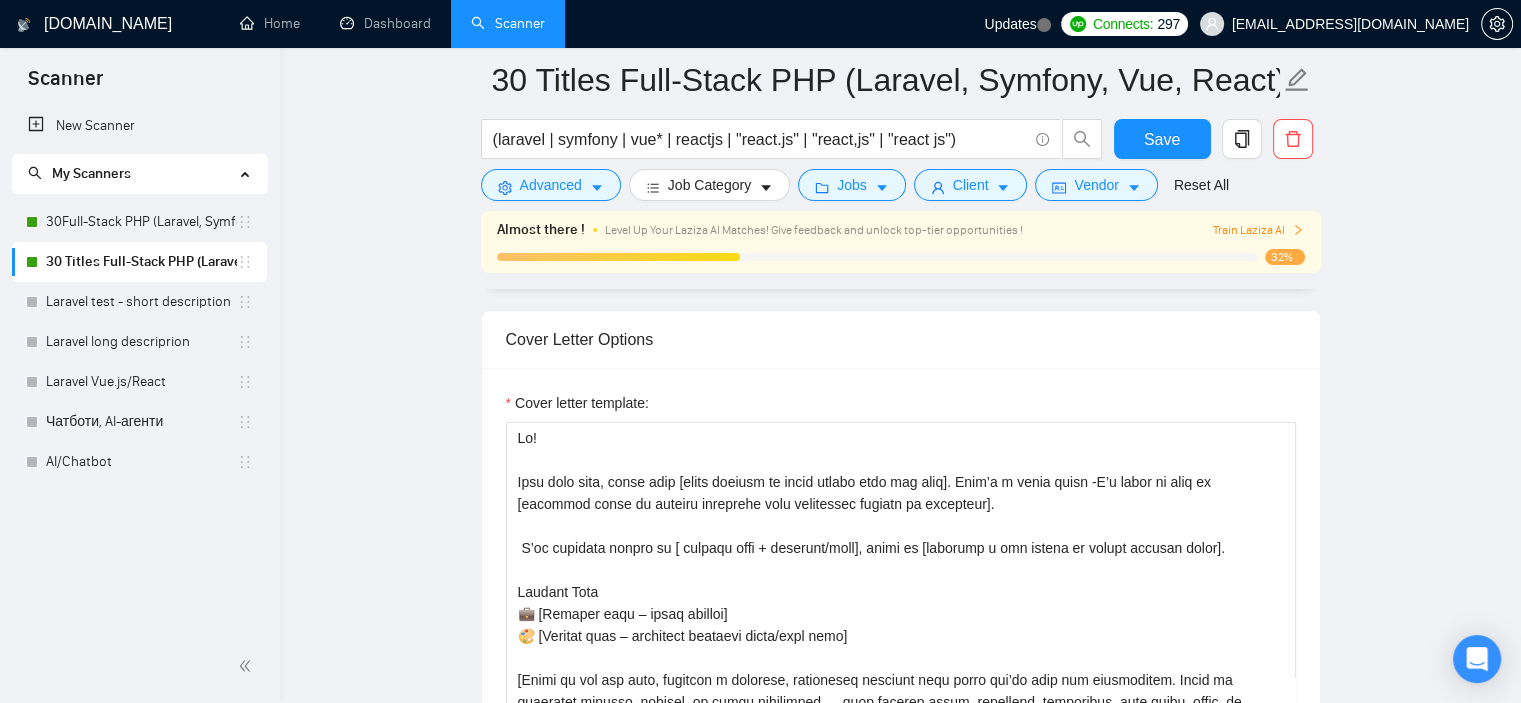 scroll, scrollTop: 1333, scrollLeft: 0, axis: vertical 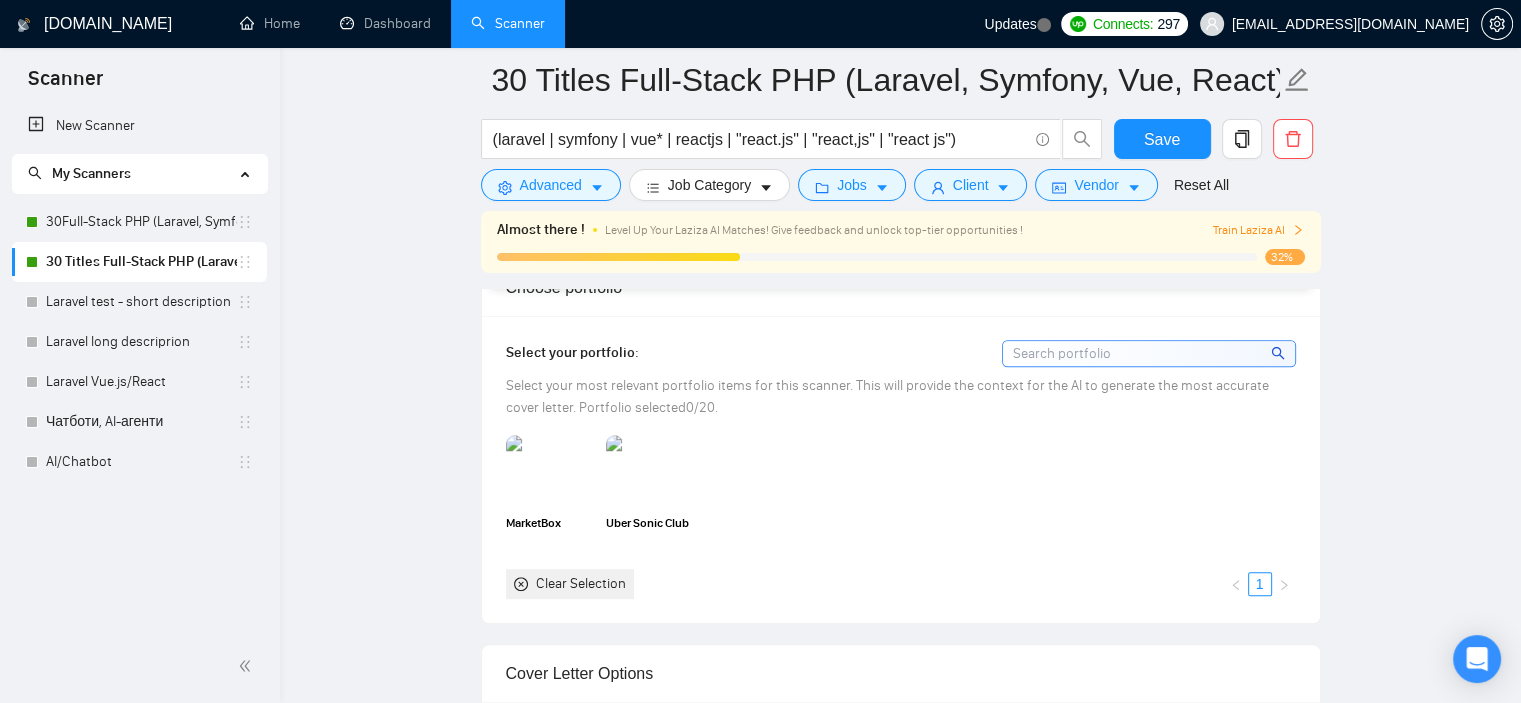 click on "Clear Selection" at bounding box center (581, 584) 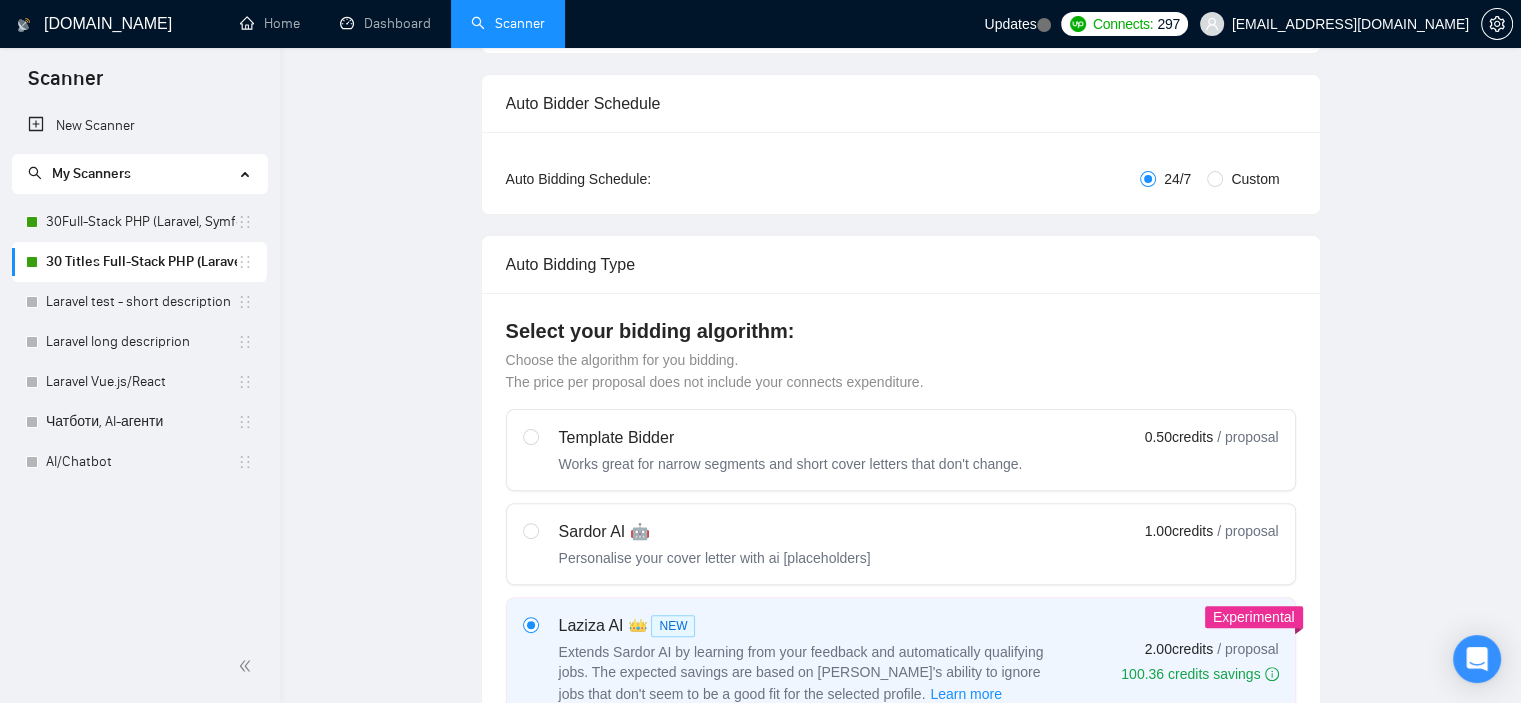 scroll, scrollTop: 0, scrollLeft: 0, axis: both 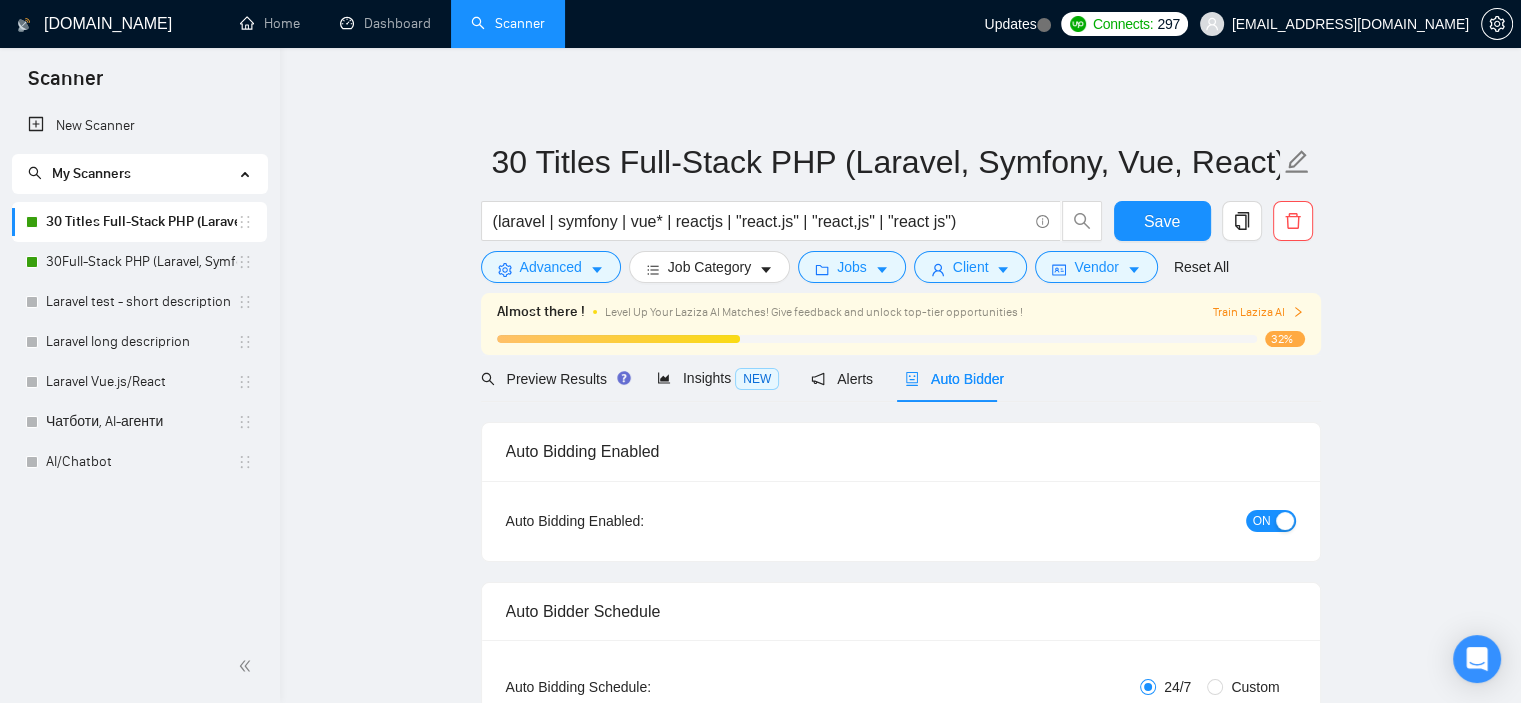 click on "30 Titles Full-Stack PHP (Laravel, Symfony, Vue, React) (laravel | symfony | vue* | reactjs | "react.js" | "react,js" | "react js") Save Advanced   Job Category   Jobs   Client   Vendor   Reset All Almost there ! Level Up Your Laziza AI Matches! Give feedback and unlock top-tier opportunities ! Train Laziza AI 32% Preview Results Insights NEW Alerts Auto Bidder Auto Bidding Enabled Auto Bidding Enabled: ON Auto Bidder Schedule Auto Bidding Type: Automated (recommended) Semi-automated Auto Bidding Schedule: 24/7 Custom Custom Auto Bidder Schedule Repeat every week [DATE] [DATE] [DATE] [DATE] [DATE] [DATE] [DATE] Active Hours ( [GEOGRAPHIC_DATA]/[GEOGRAPHIC_DATA] ): From: To: ( 24  hours) [GEOGRAPHIC_DATA]/[GEOGRAPHIC_DATA] Auto Bidding Type Select your bidding algorithm: Choose the algorithm for you bidding. The price per proposal does not include your connects expenditure. Template Bidder Works great for narrow segments and short cover letters that don't change. 0.50  credits / proposal Sardor AI 🤖 1.00  credits / proposal Experimental 👑" at bounding box center [900, 2543] 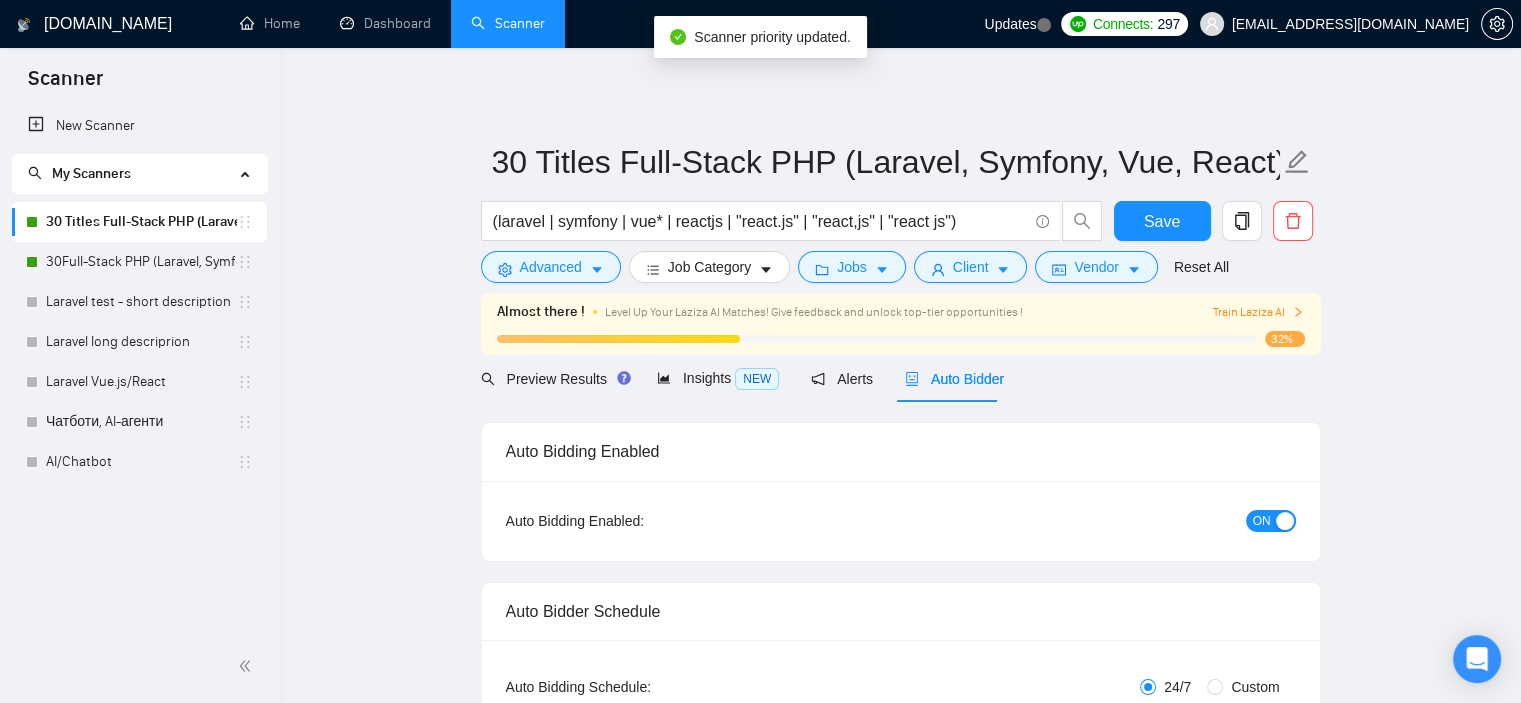 click on "30 Titles Full-Stack PHP (Laravel, Symfony, Vue, React) (laravel | symfony | vue* | reactjs | "react.js" | "react,js" | "react js") Save Advanced   Job Category   Jobs   Client   Vendor   Reset All Almost there ! Level Up Your Laziza AI Matches! Give feedback and unlock top-tier opportunities ! Train Laziza AI 32% Preview Results Insights NEW Alerts Auto Bidder Auto Bidding Enabled Auto Bidding Enabled: ON Auto Bidder Schedule Auto Bidding Type: Automated (recommended) Semi-automated Auto Bidding Schedule: 24/7 Custom Custom Auto Bidder Schedule Repeat every week [DATE] [DATE] [DATE] [DATE] [DATE] [DATE] [DATE] Active Hours ( [GEOGRAPHIC_DATA]/[GEOGRAPHIC_DATA] ): From: To: ( 24  hours) [GEOGRAPHIC_DATA]/[GEOGRAPHIC_DATA] Auto Bidding Type Select your bidding algorithm: Choose the algorithm for you bidding. The price per proposal does not include your connects expenditure. Template Bidder Works great for narrow segments and short cover letters that don't change. 0.50  credits / proposal Sardor AI 🤖 1.00  credits / proposal Experimental 👑" at bounding box center [900, 2524] 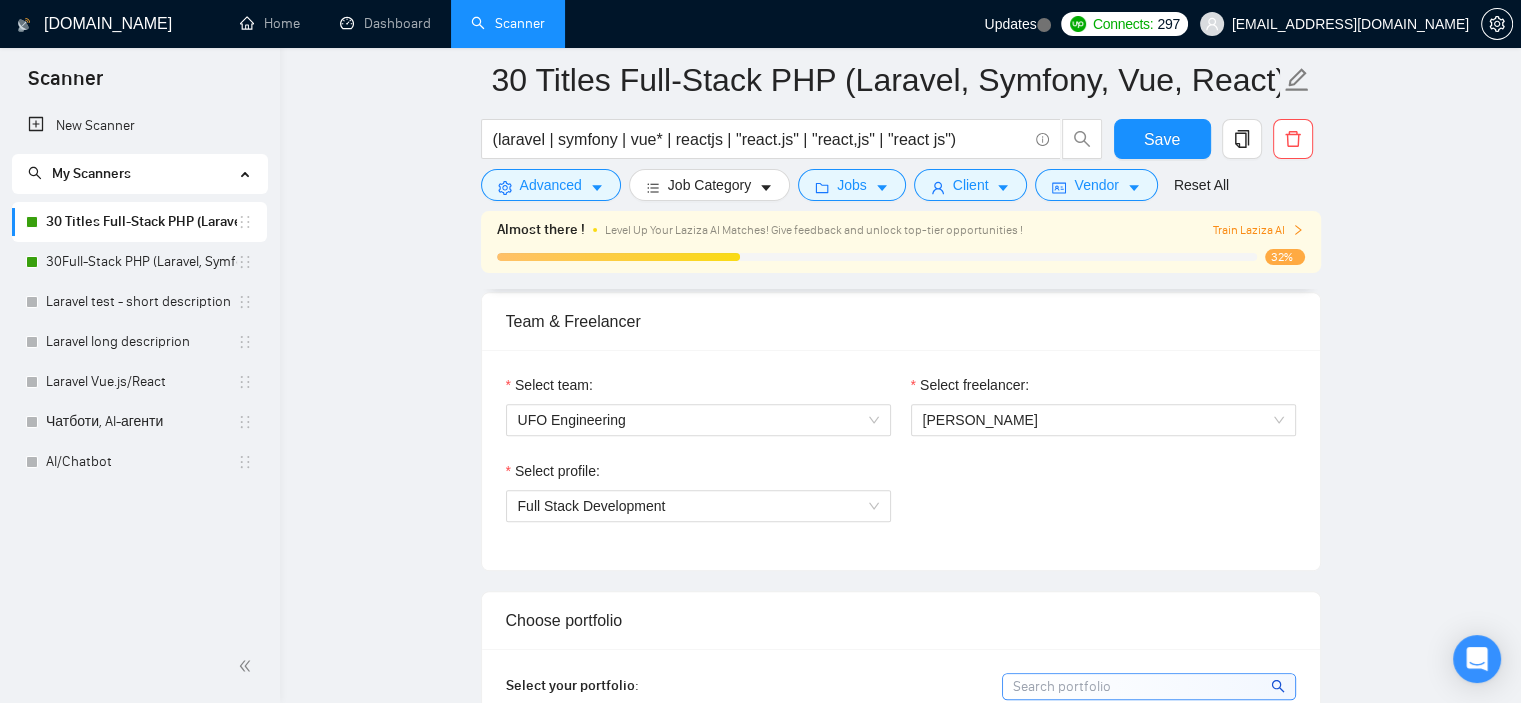 scroll, scrollTop: 667, scrollLeft: 0, axis: vertical 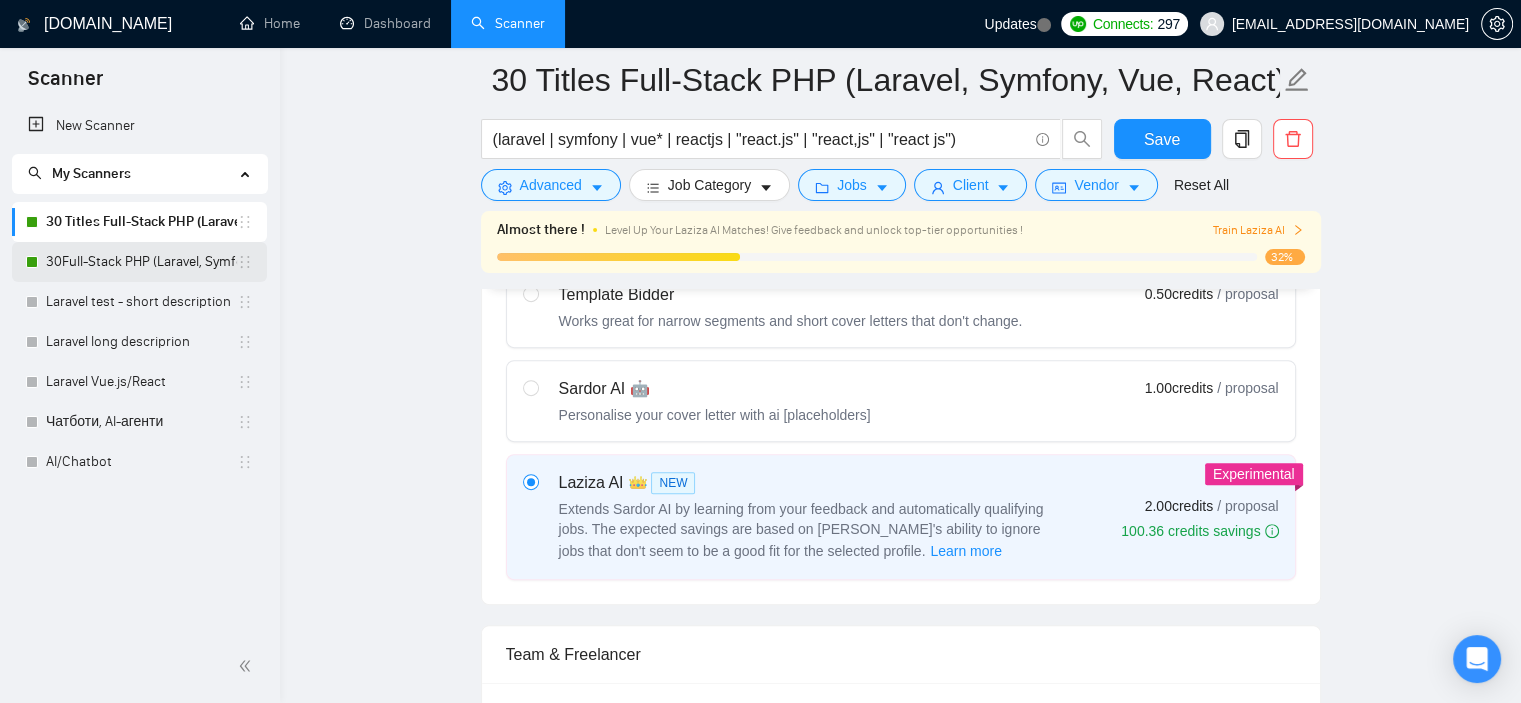 click on "30Full-Stack PHP (Laravel, Symfony, Vue, React)" at bounding box center [141, 262] 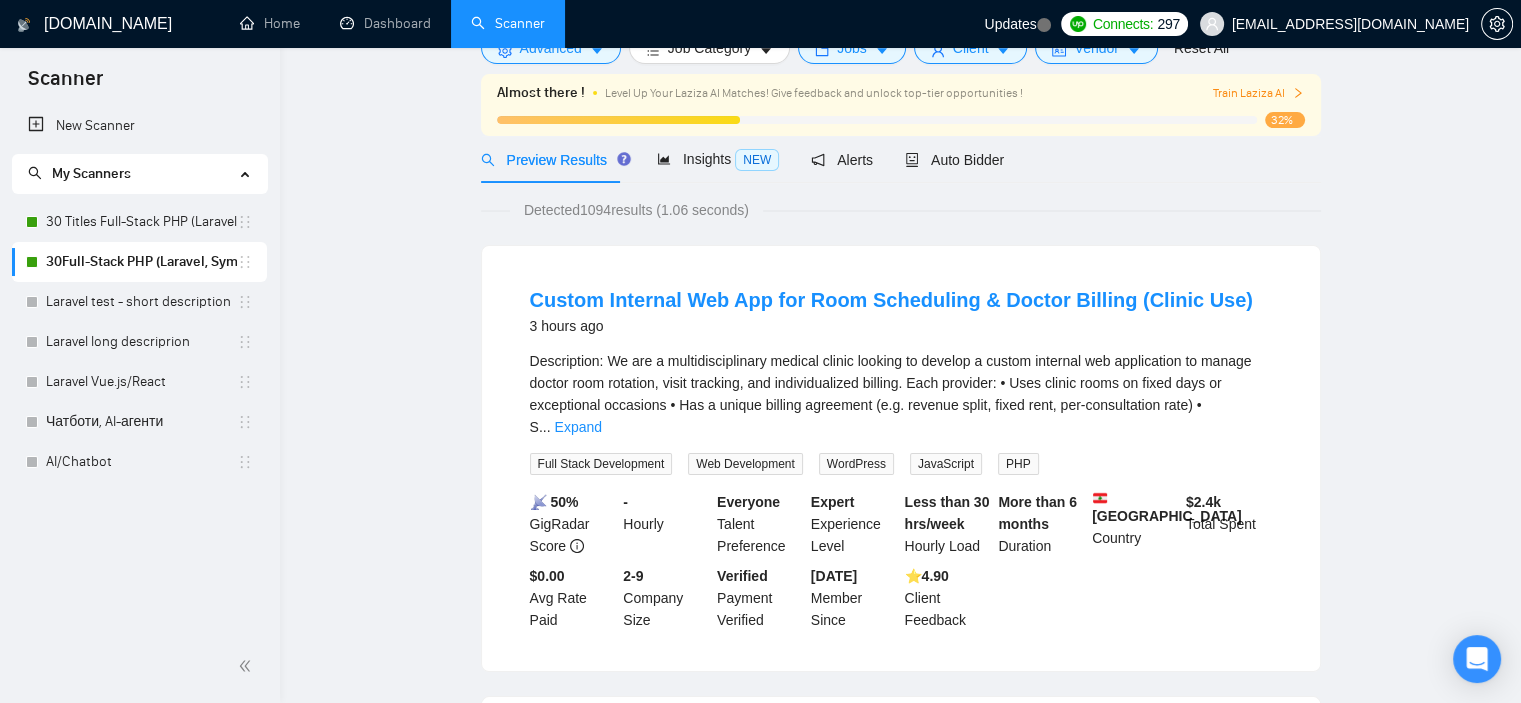 scroll, scrollTop: 0, scrollLeft: 0, axis: both 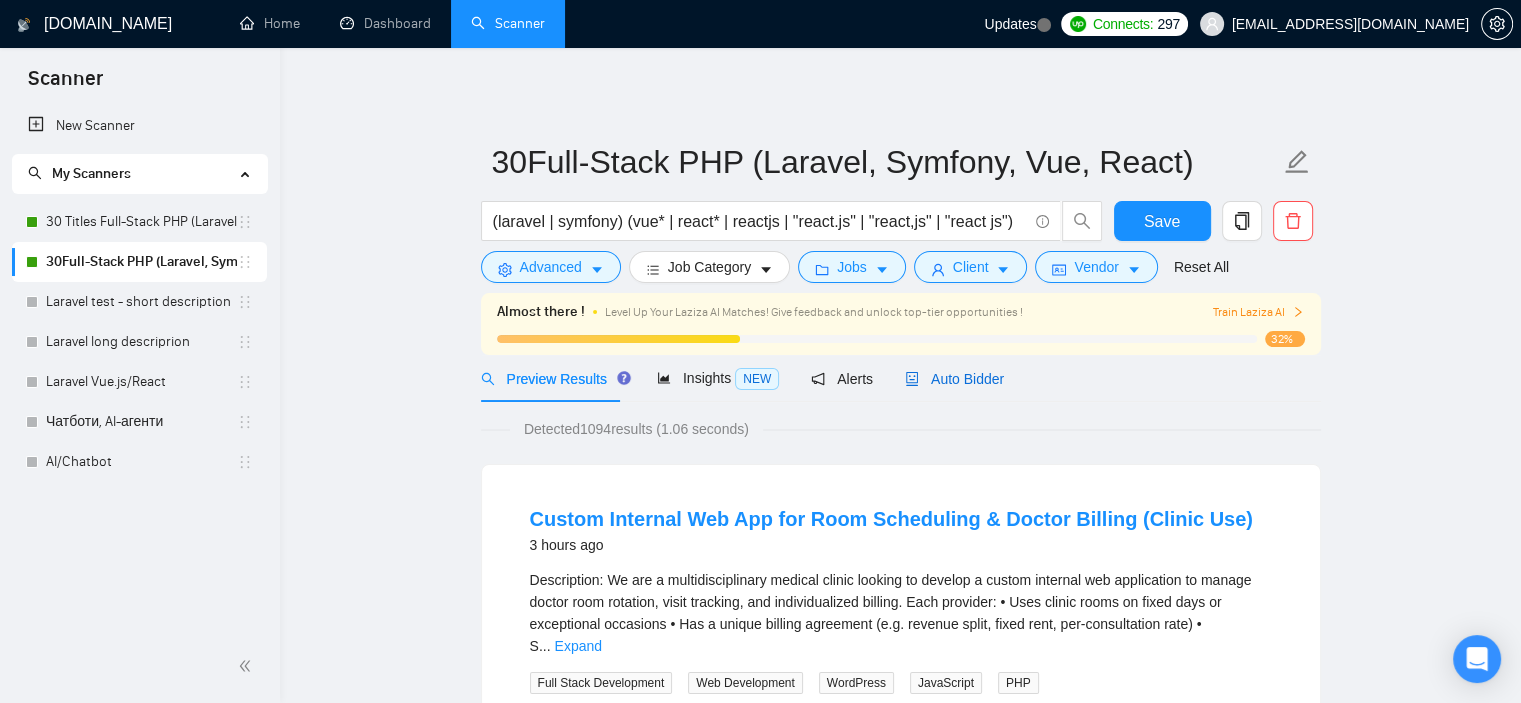 click on "Auto Bidder" at bounding box center (954, 379) 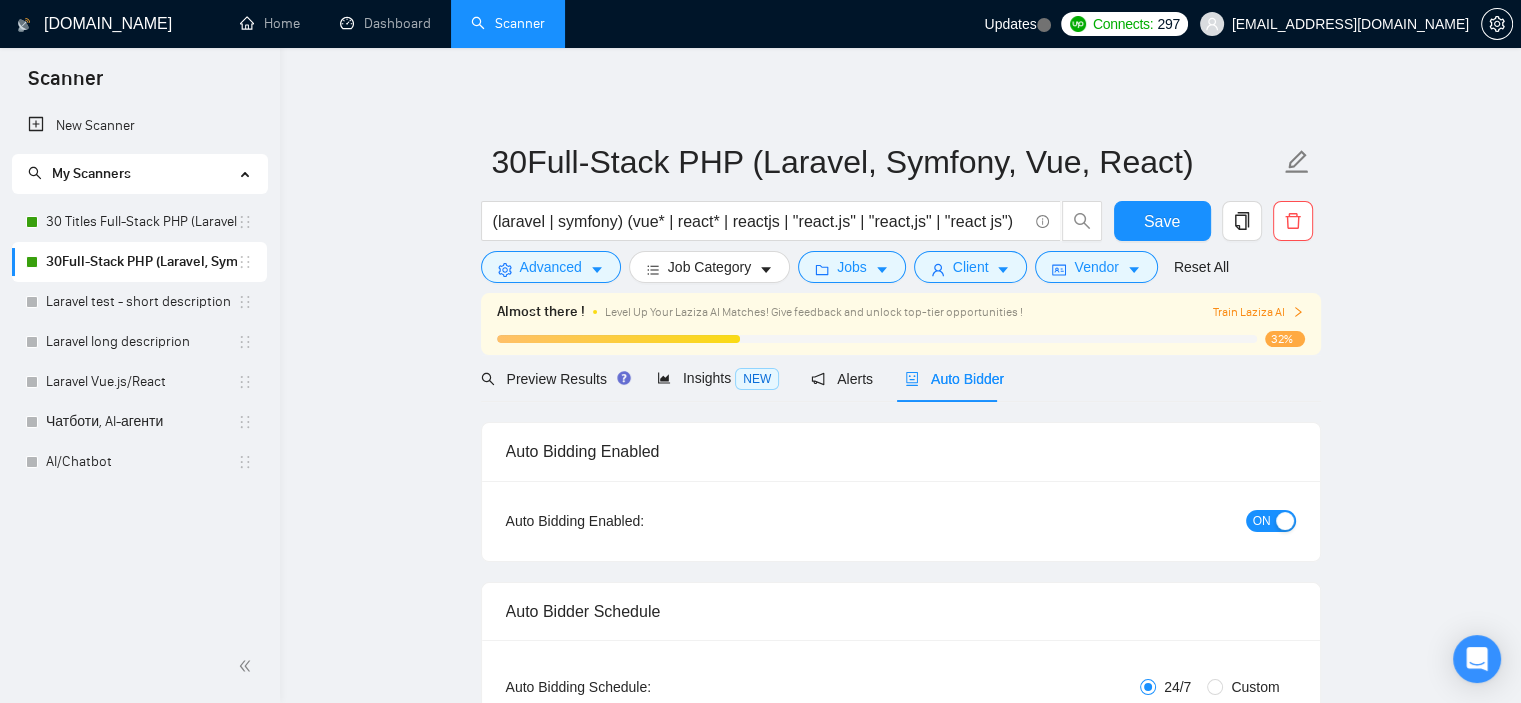 type 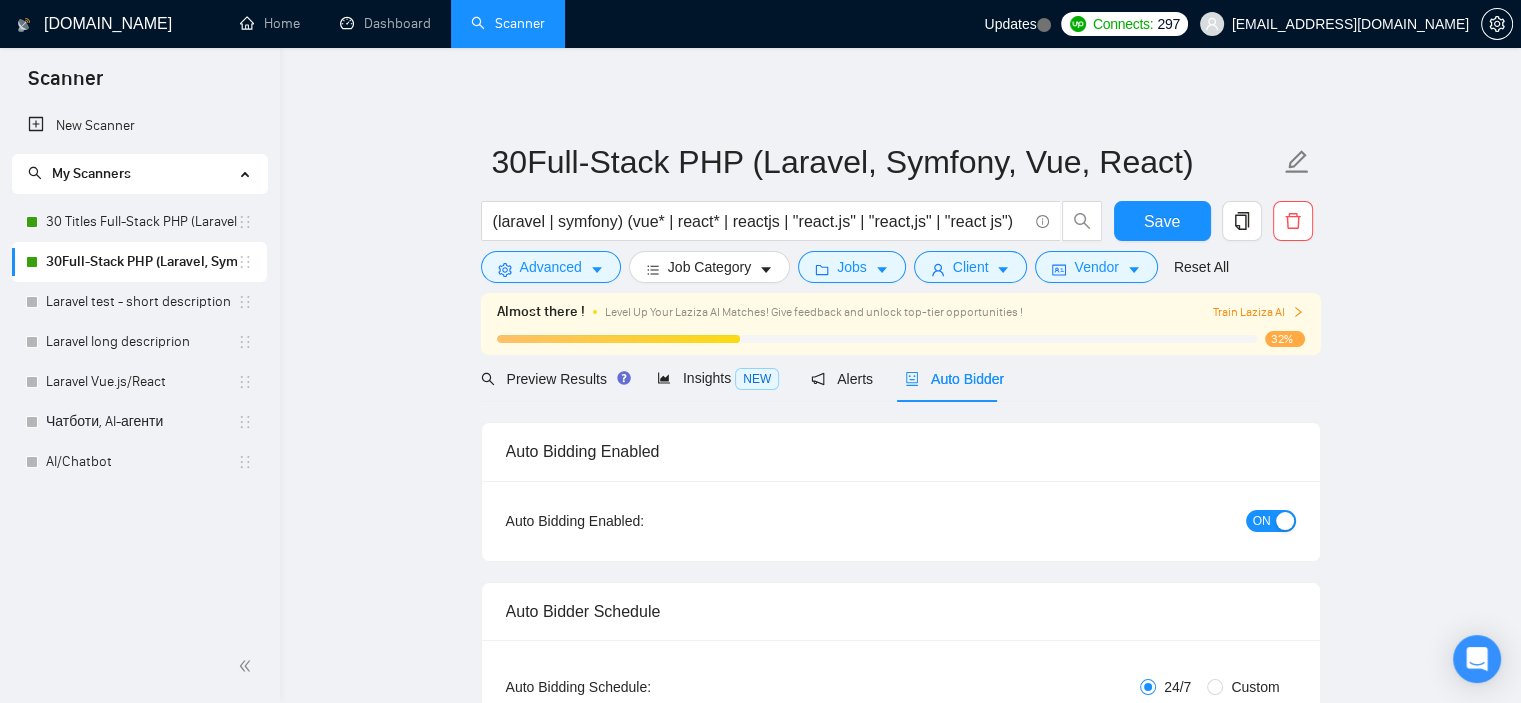 type 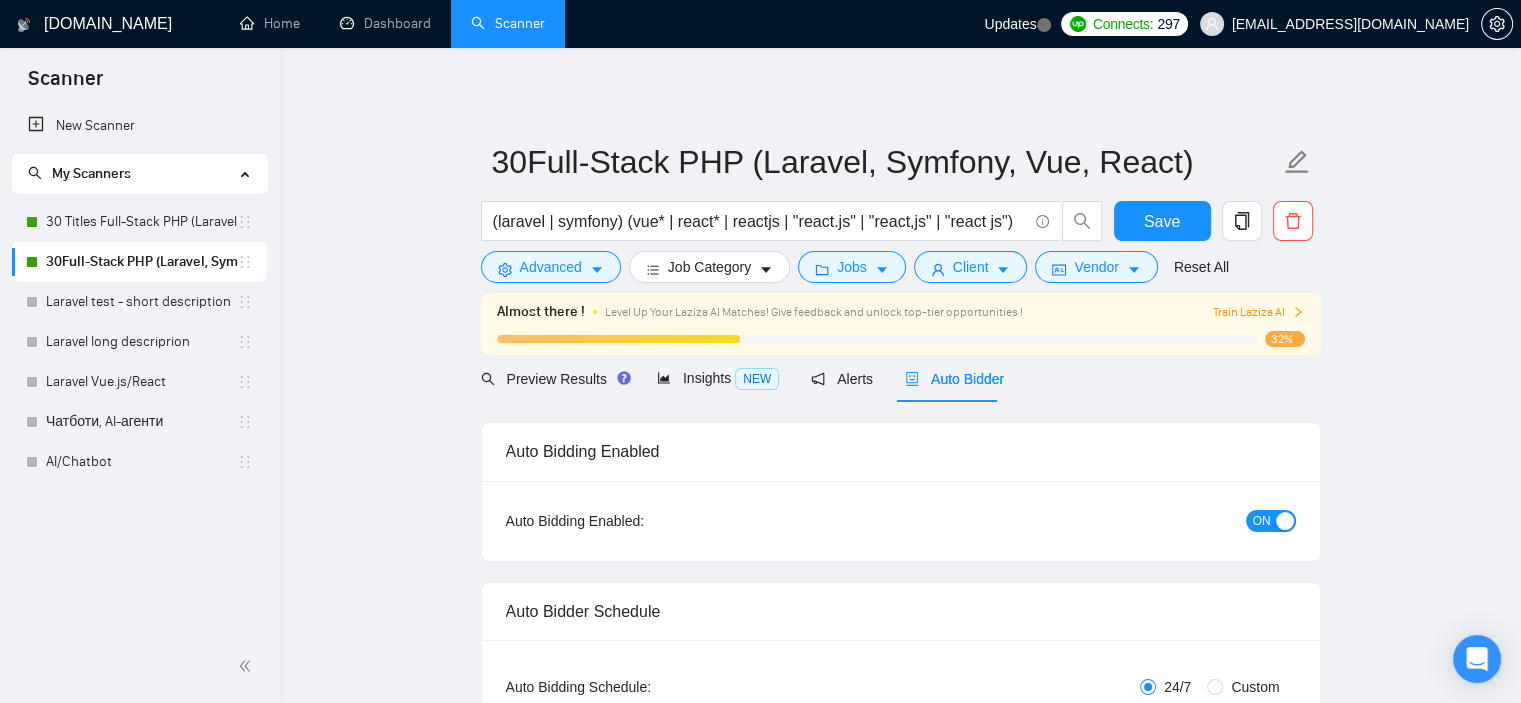 click on "30Full-Stack PHP (Laravel, Symfony, Vue, React) (laravel | symfony) (vue* | react* | reactjs | "react.js" | "react,js" | "react js") Save Advanced   Job Category   Jobs   Client   Vendor   Reset All Almost there ! Level Up Your Laziza AI Matches! Give feedback and unlock top-tier opportunities ! Train Laziza AI 32% Preview Results Insights NEW Alerts Auto Bidder Auto Bidding Enabled Auto Bidding Enabled: ON Auto Bidder Schedule Auto Bidding Type: Automated (recommended) Semi-automated Auto Bidding Schedule: 24/7 Custom Custom Auto Bidder Schedule Repeat every week [DATE] [DATE] [DATE] [DATE] [DATE] [DATE] [DATE] Active Hours ( [GEOGRAPHIC_DATA]/[GEOGRAPHIC_DATA] ): From: To: ( 24  hours) [GEOGRAPHIC_DATA]/[GEOGRAPHIC_DATA] Auto Bidding Type Select your bidding algorithm: Choose the algorithm for you bidding. The price per proposal does not include your connects expenditure. Template Bidder Works great for narrow segments and short cover letters that don't change. 0.50  credits / proposal Sardor AI 🤖 1.00  credits / proposal Experimental" at bounding box center [900, 2717] 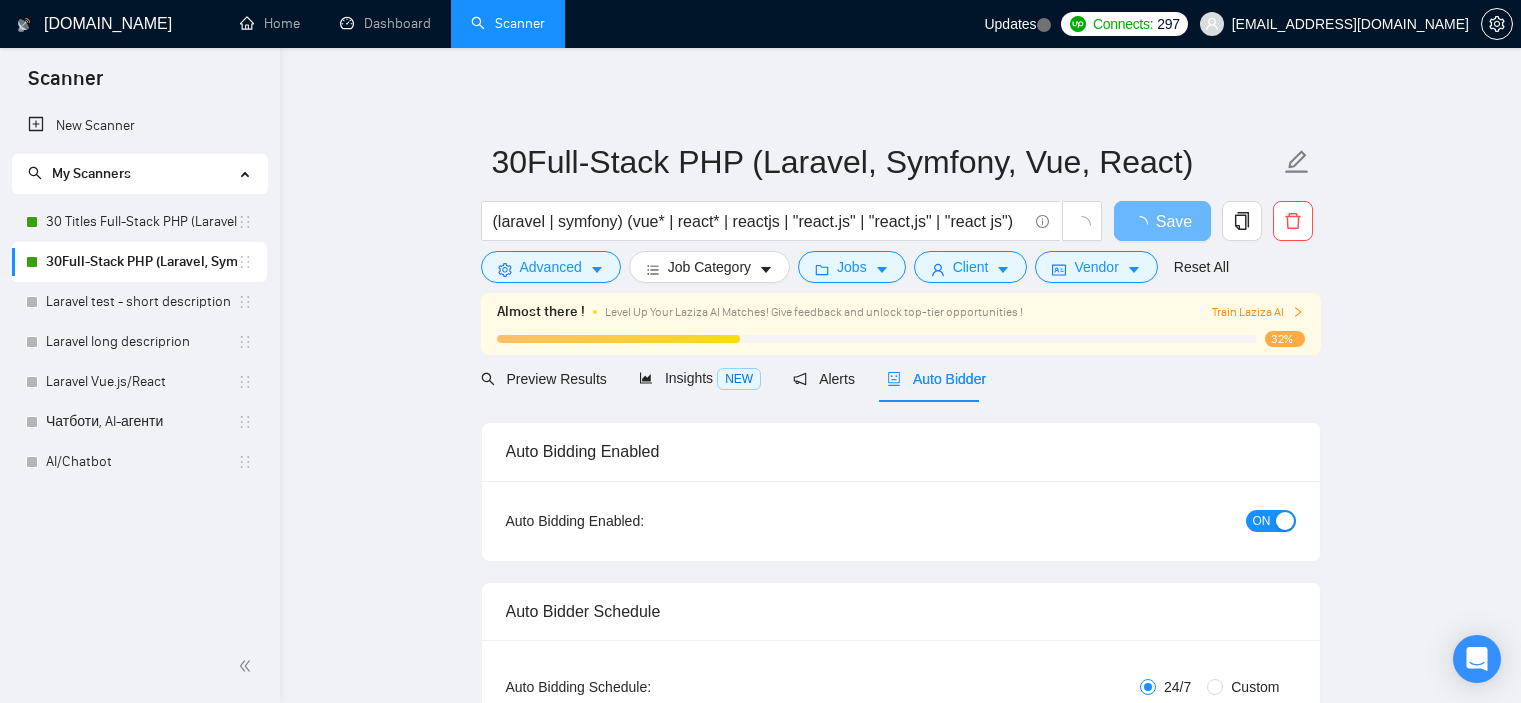 scroll, scrollTop: 0, scrollLeft: 0, axis: both 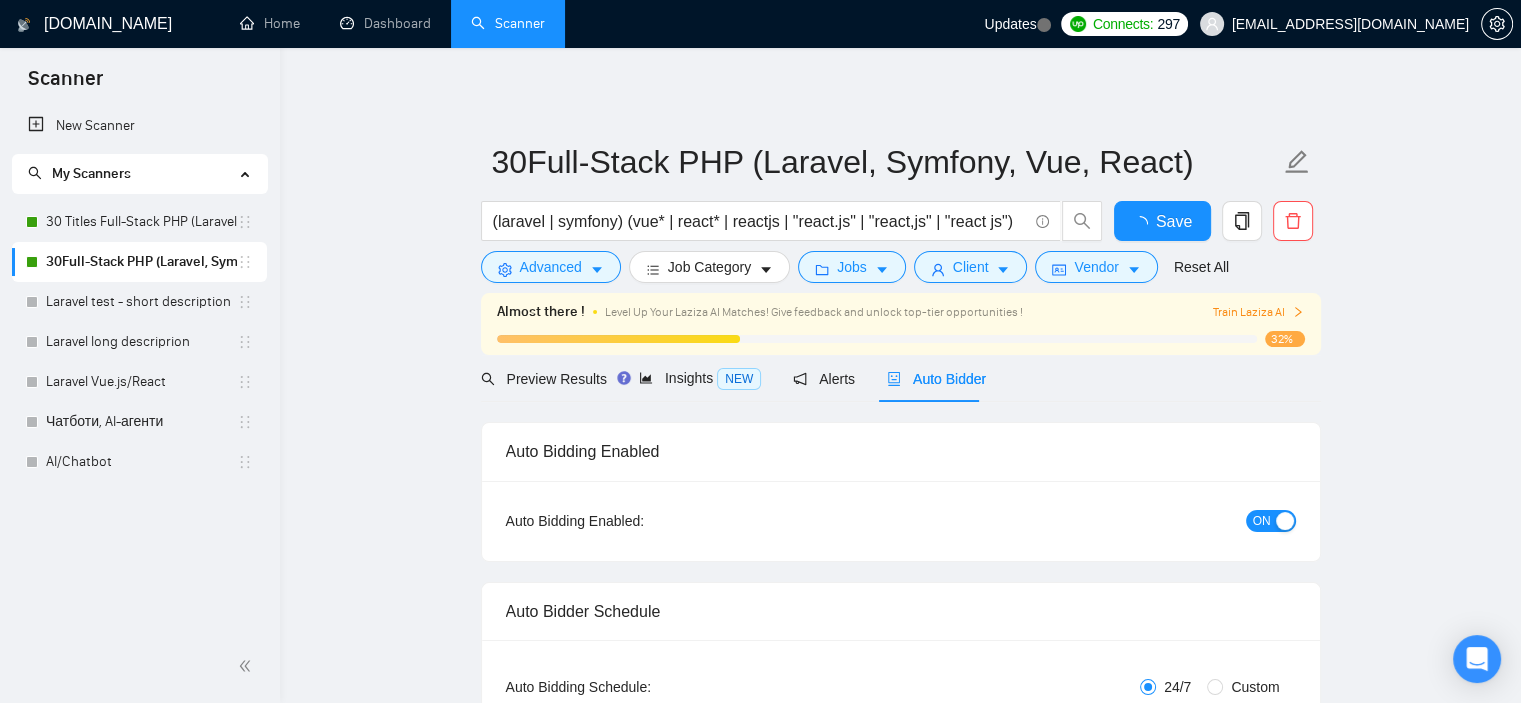 type 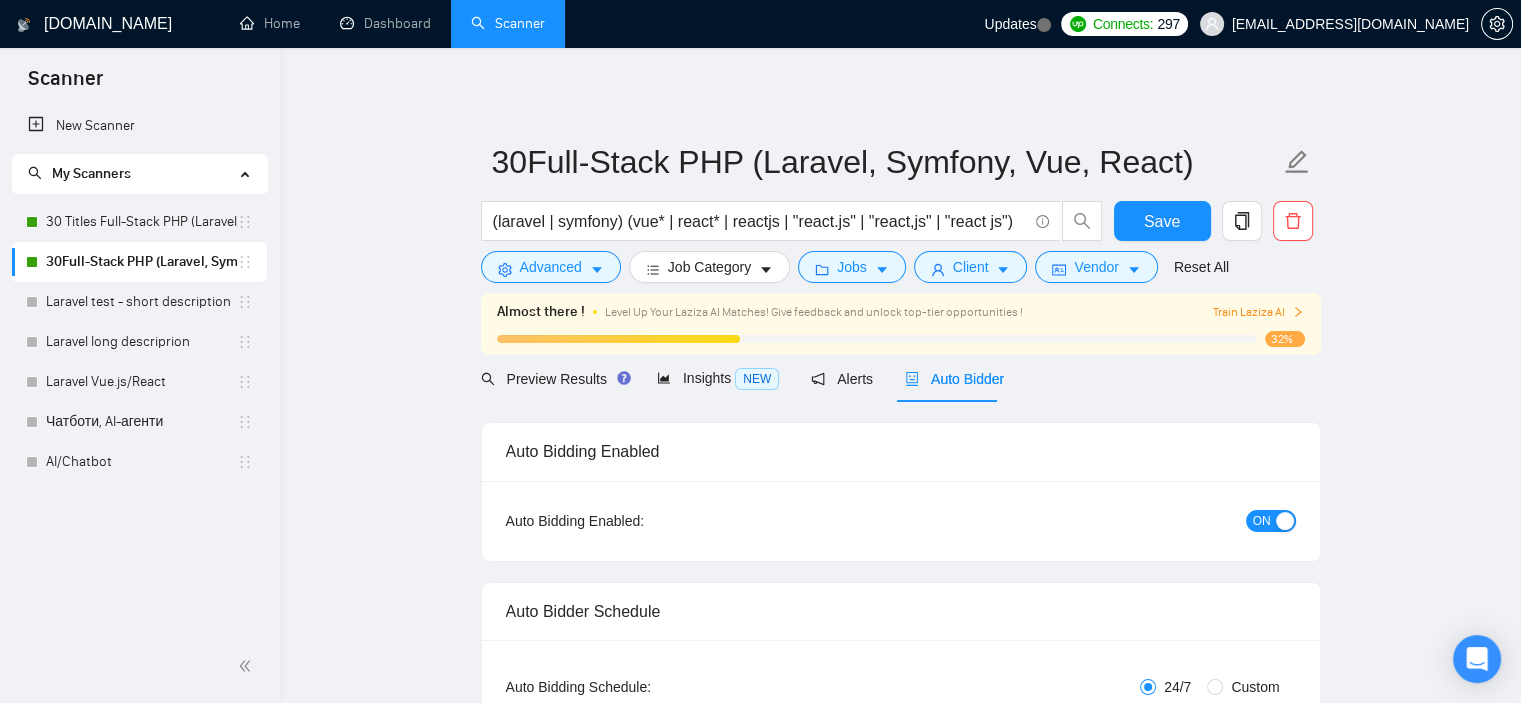 click on "30Full-Stack PHP (Laravel, Symfony, Vue, React) (laravel | symfony) (vue* | react* | reactjs | "react.js" | "react,js" | "react js") Save Advanced   Job Category   Jobs   Client   Vendor   Reset All Almost there ! Level Up Your Laziza AI Matches! Give feedback and unlock top-tier opportunities ! Train Laziza AI 32% Preview Results Insights NEW Alerts Auto Bidder Auto Bidding Enabled Auto Bidding Enabled: ON Auto Bidder Schedule Auto Bidding Type: Automated (recommended) Semi-automated Auto Bidding Schedule: 24/7 Custom Custom Auto Bidder Schedule Repeat every week [DATE] [DATE] [DATE] [DATE] [DATE] [DATE] [DATE] Active Hours ( [GEOGRAPHIC_DATA]/[GEOGRAPHIC_DATA] ): From: To: ( 24  hours) [GEOGRAPHIC_DATA]/[GEOGRAPHIC_DATA] Auto Bidding Type Select your bidding algorithm: Choose the algorithm for you bidding. The price per proposal does not include your connects expenditure. Template Bidder Works great for narrow segments and short cover letters that don't change. 0.50  credits / proposal Sardor AI 🤖 1.00  credits / proposal Experimental" at bounding box center [900, 2717] 